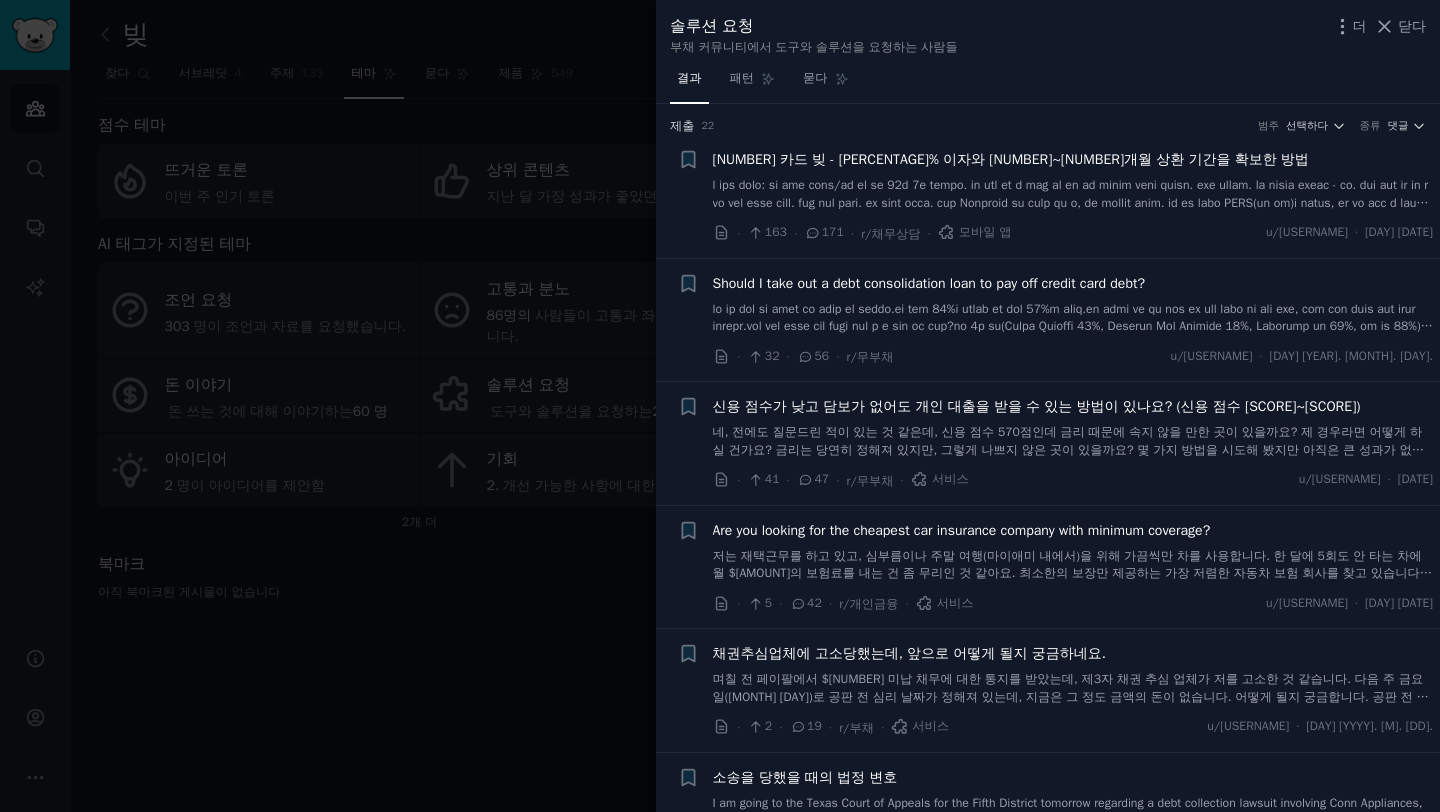 scroll, scrollTop: 0, scrollLeft: 0, axis: both 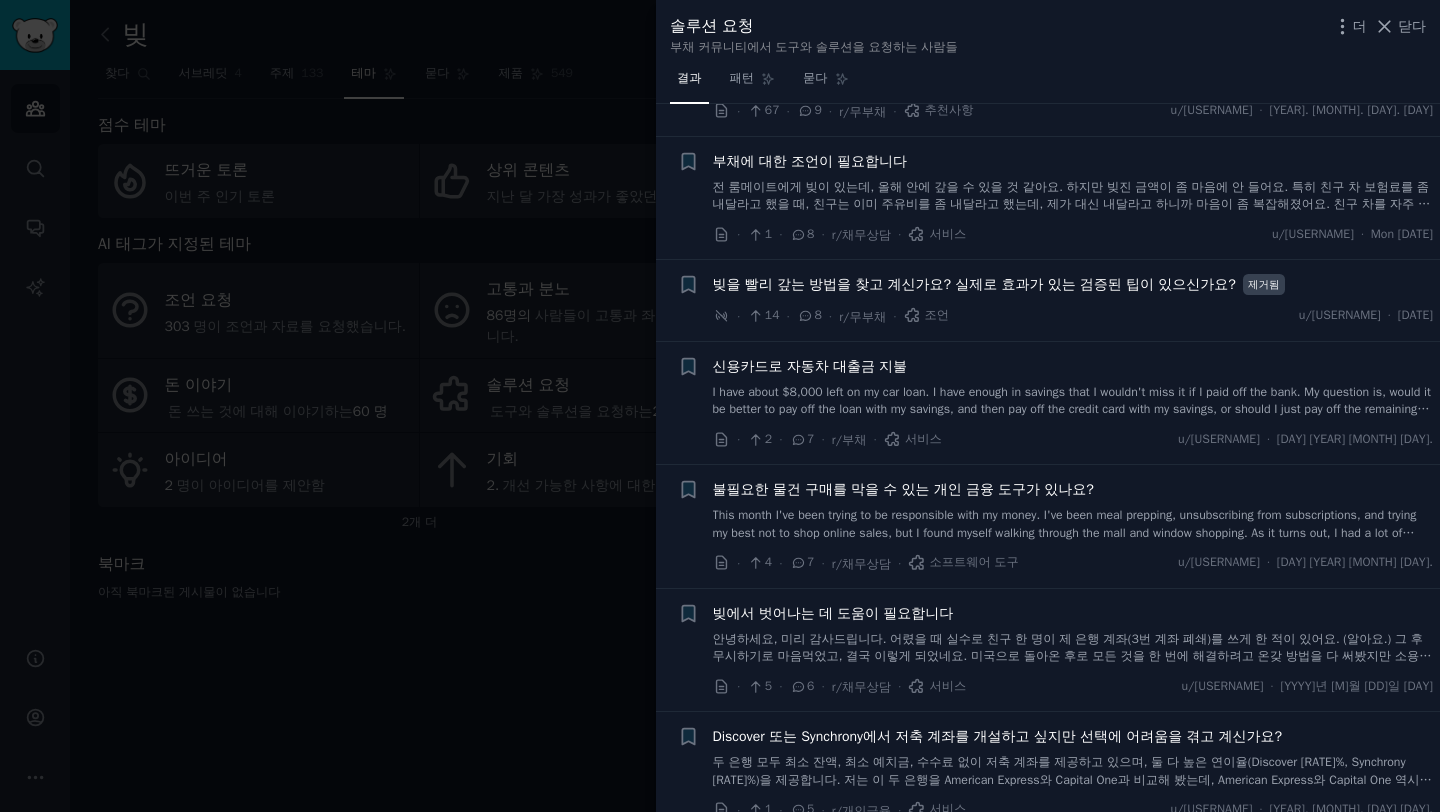 click at bounding box center [720, 406] 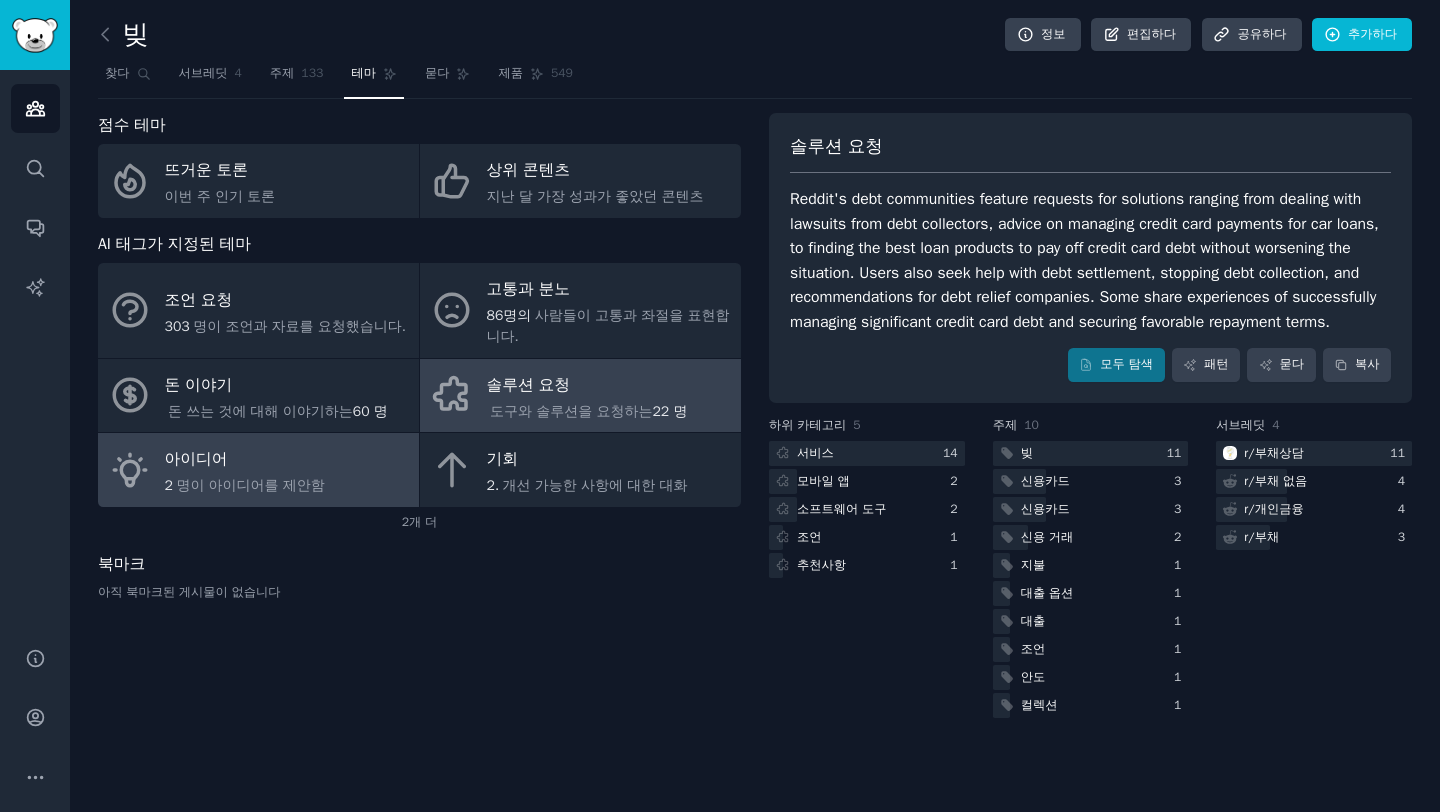 click on "아이디어 2  명이 아이디어를 제안함" at bounding box center [258, 470] 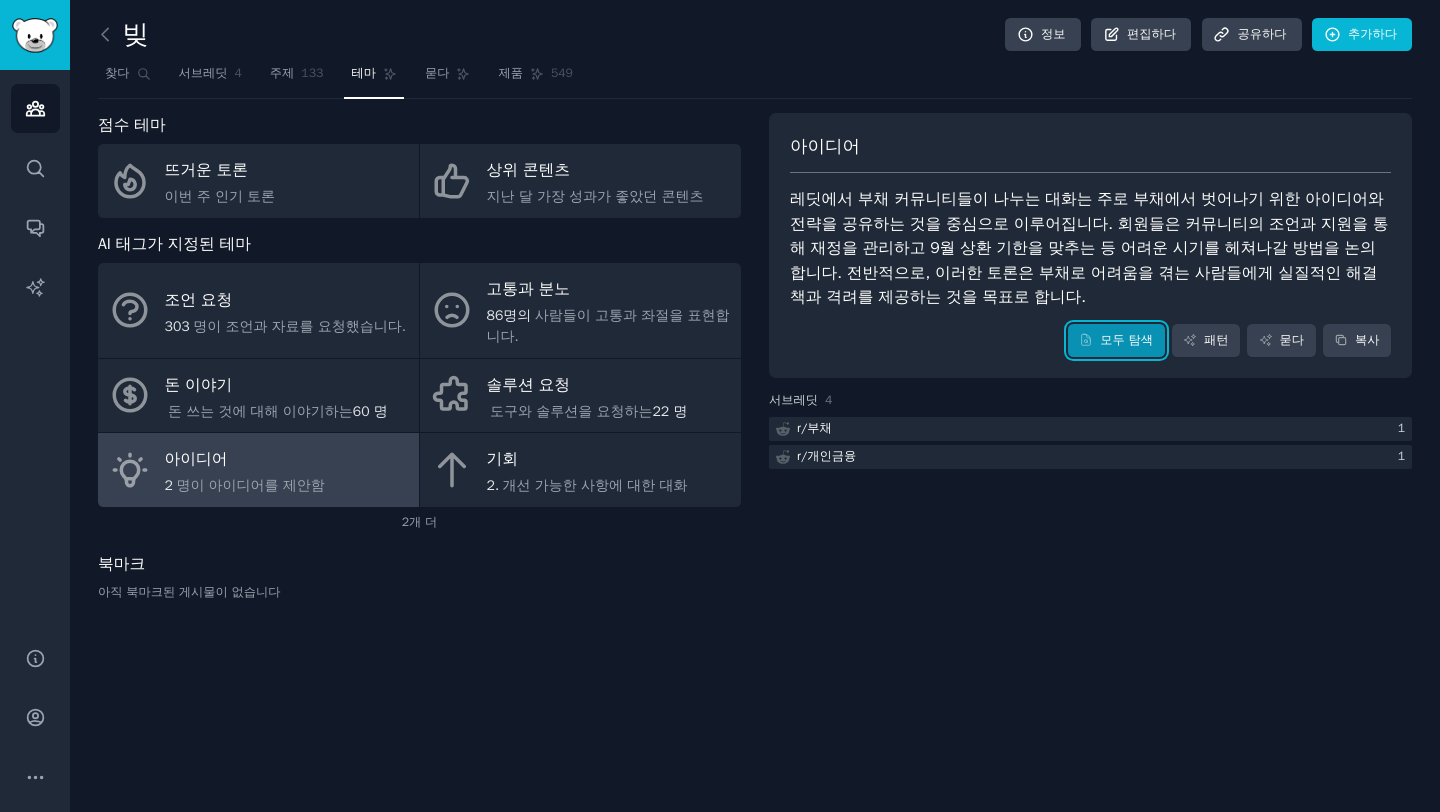 click on "모두 탐색" at bounding box center (1116, 341) 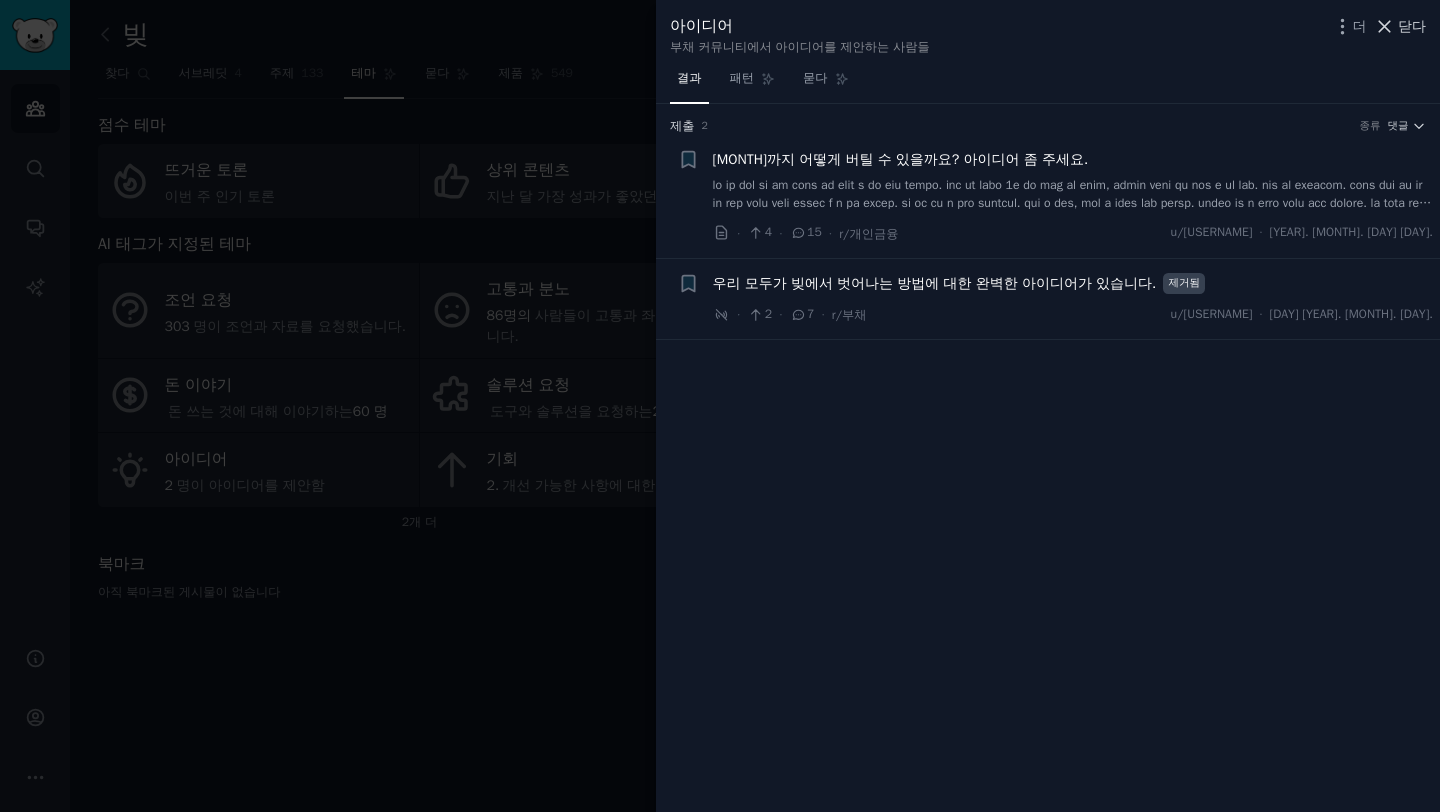 click on "닫다" at bounding box center [1412, 26] 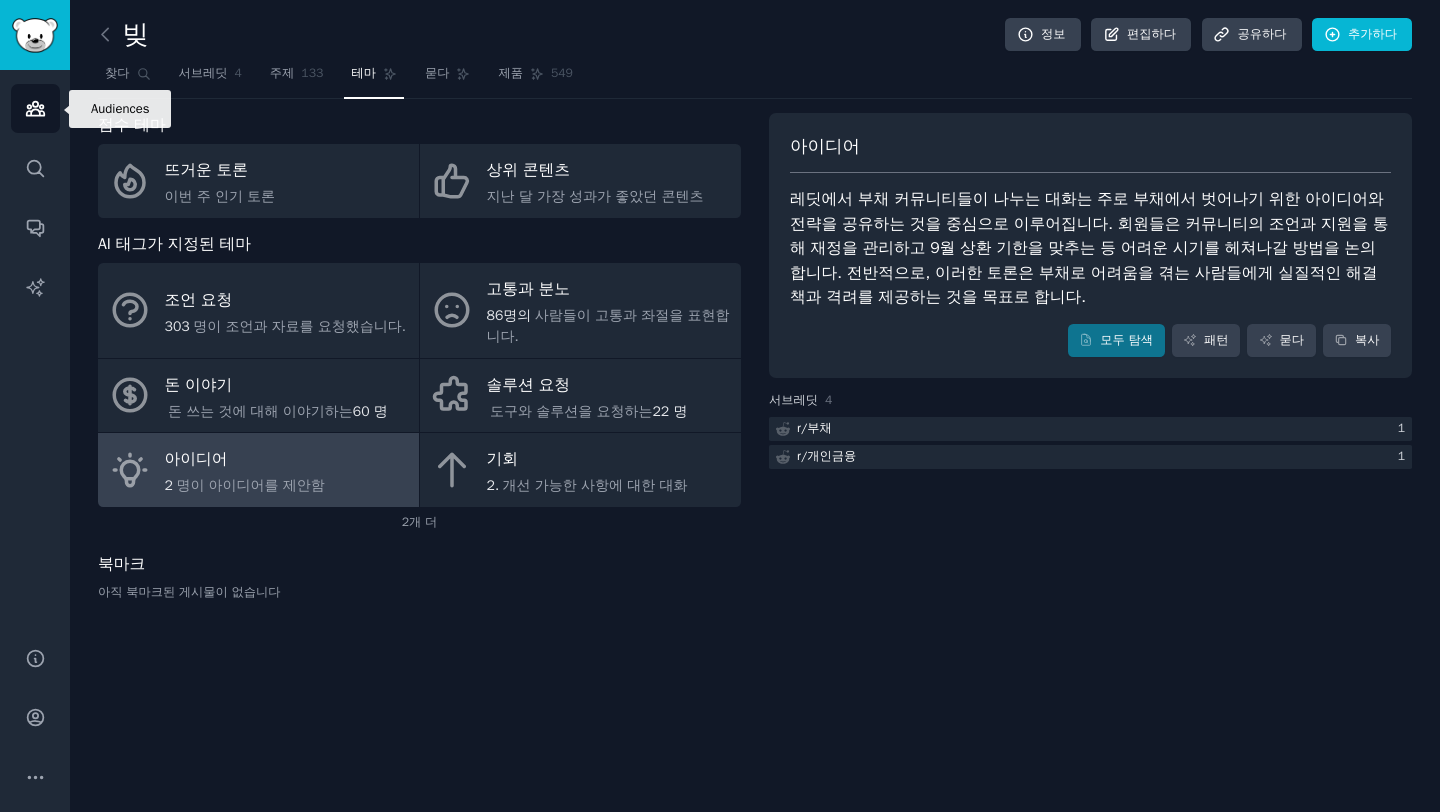 click 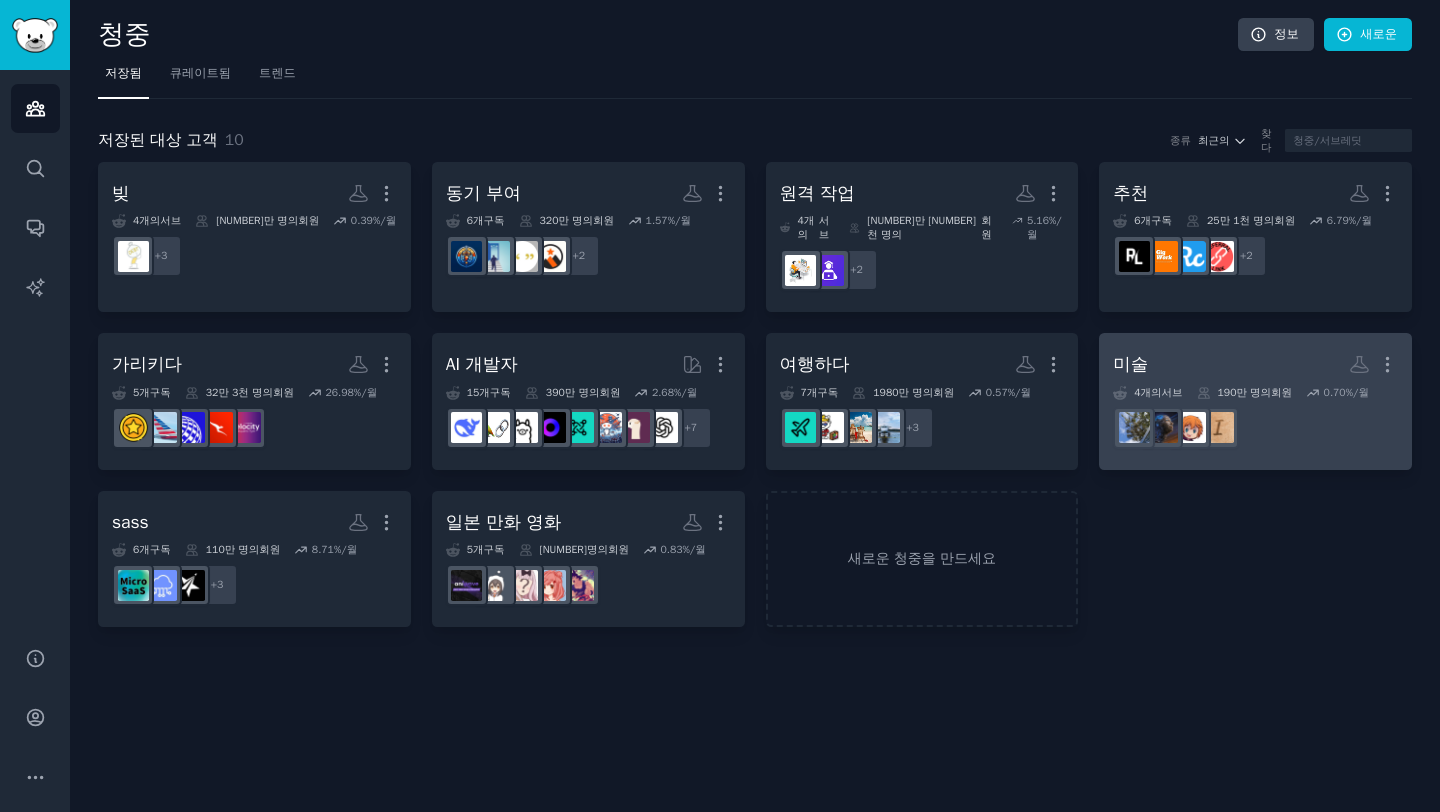 click on "r/아티스트" at bounding box center [1255, 428] 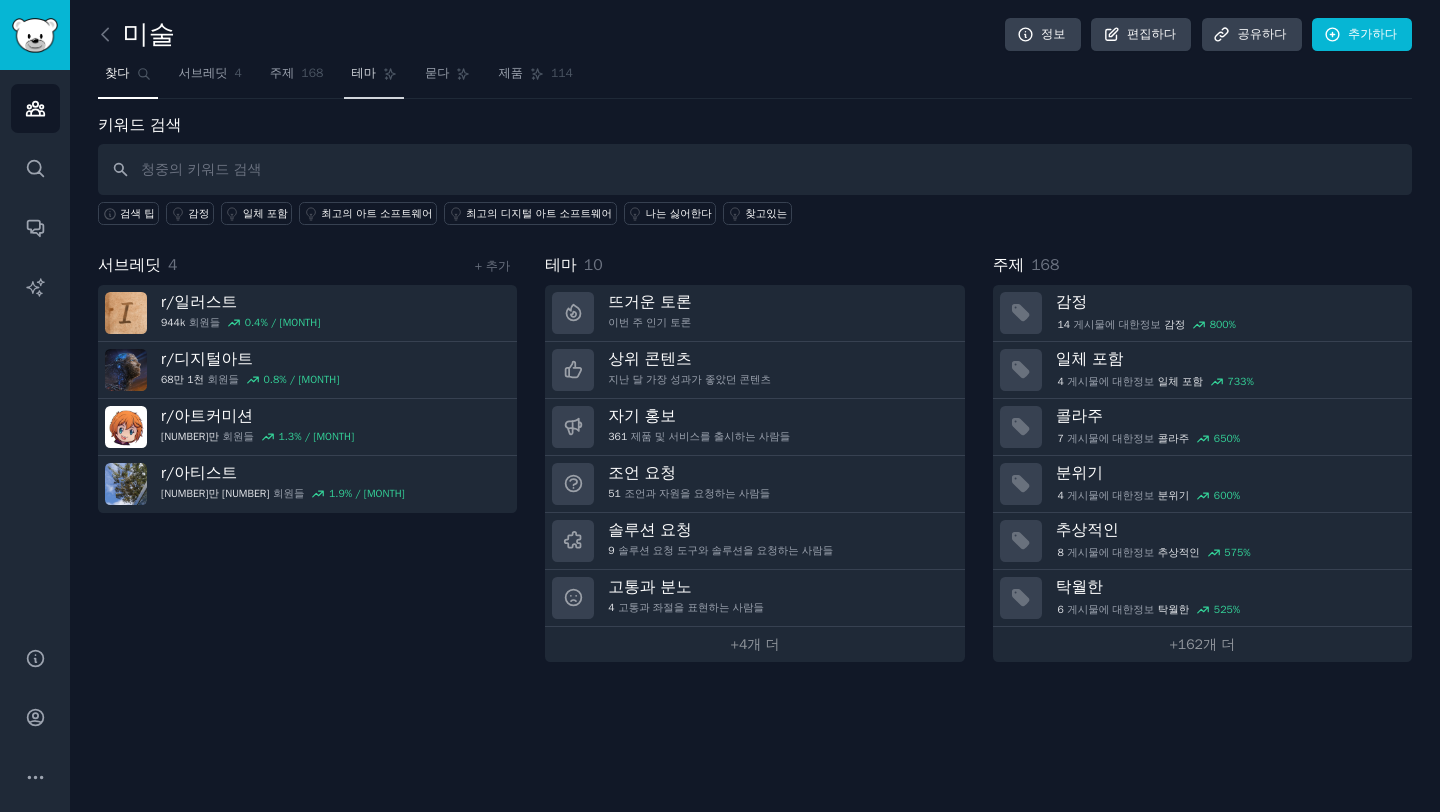 click on "테마" at bounding box center [363, 73] 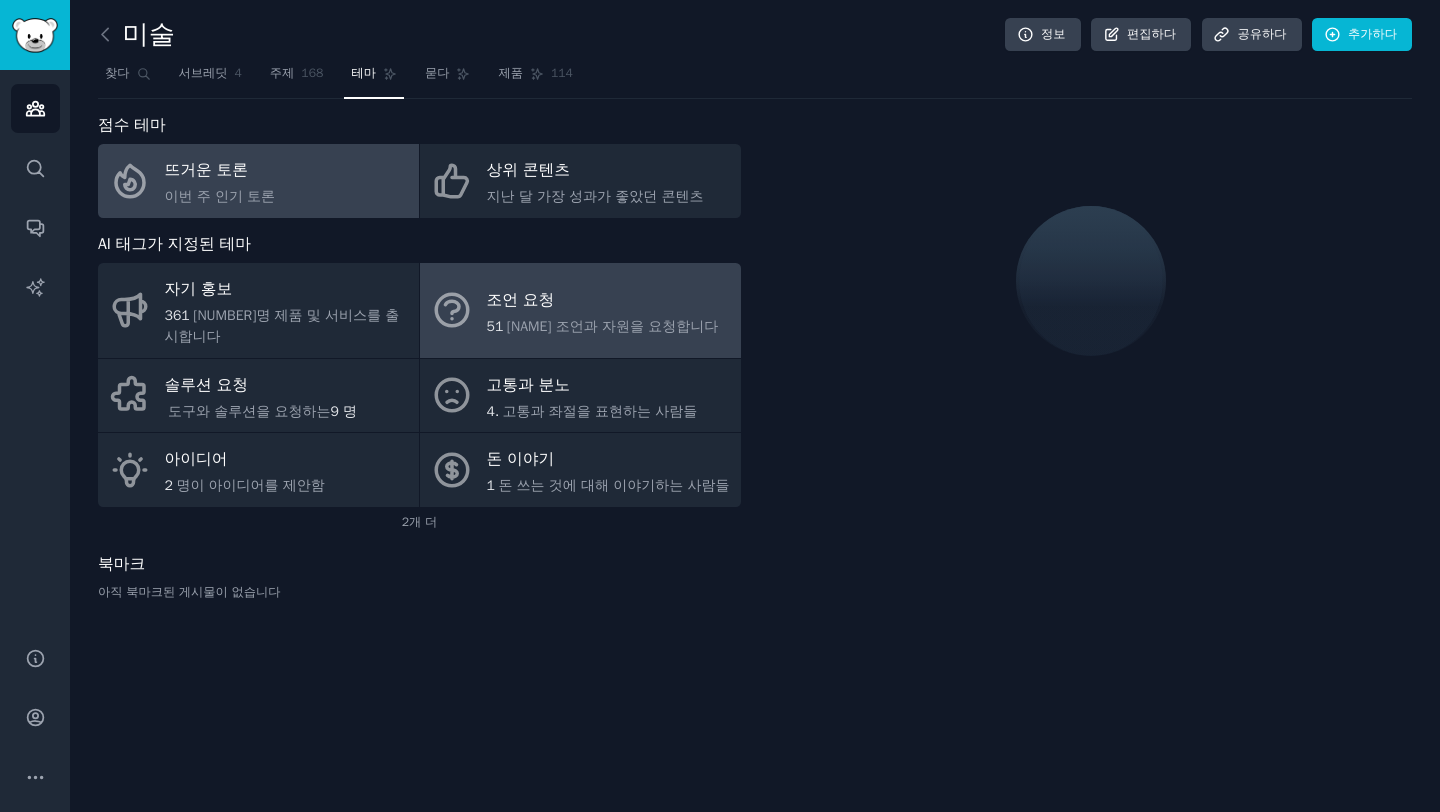 click on "51 people request advice and resources" at bounding box center (580, 310) 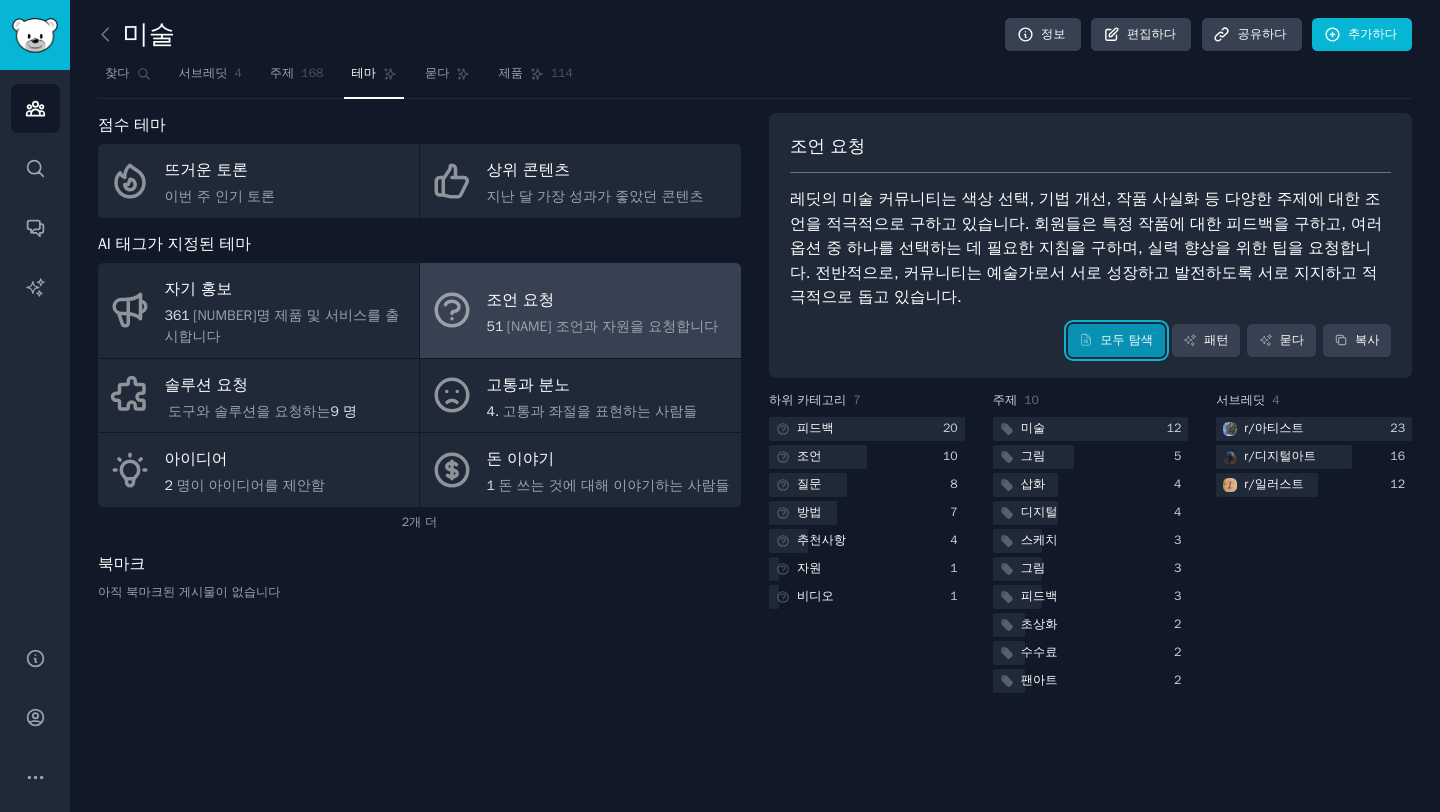 click 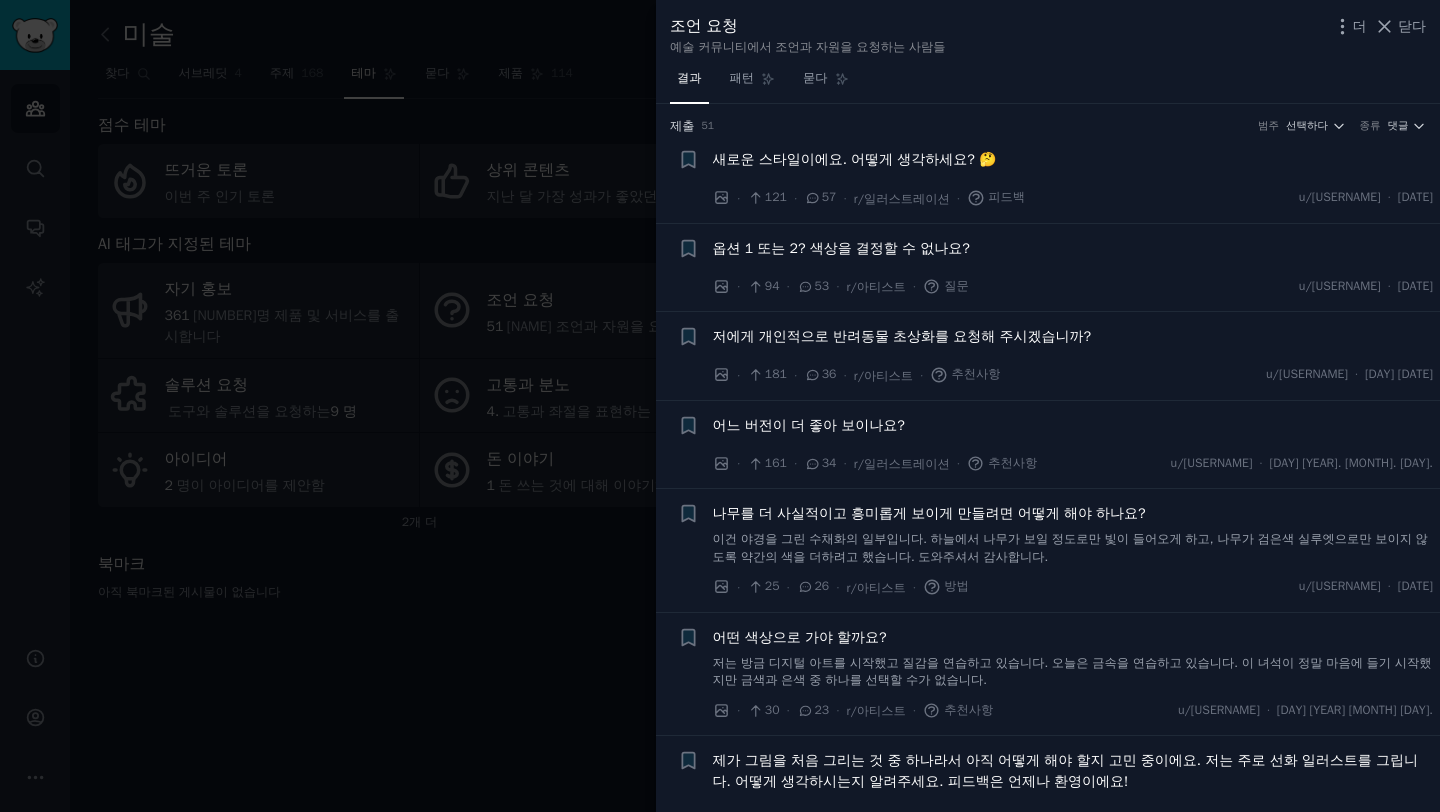 click on "새로운 스타일이에요. 어떻게 생각하세요? 🤔" at bounding box center (1073, 163) 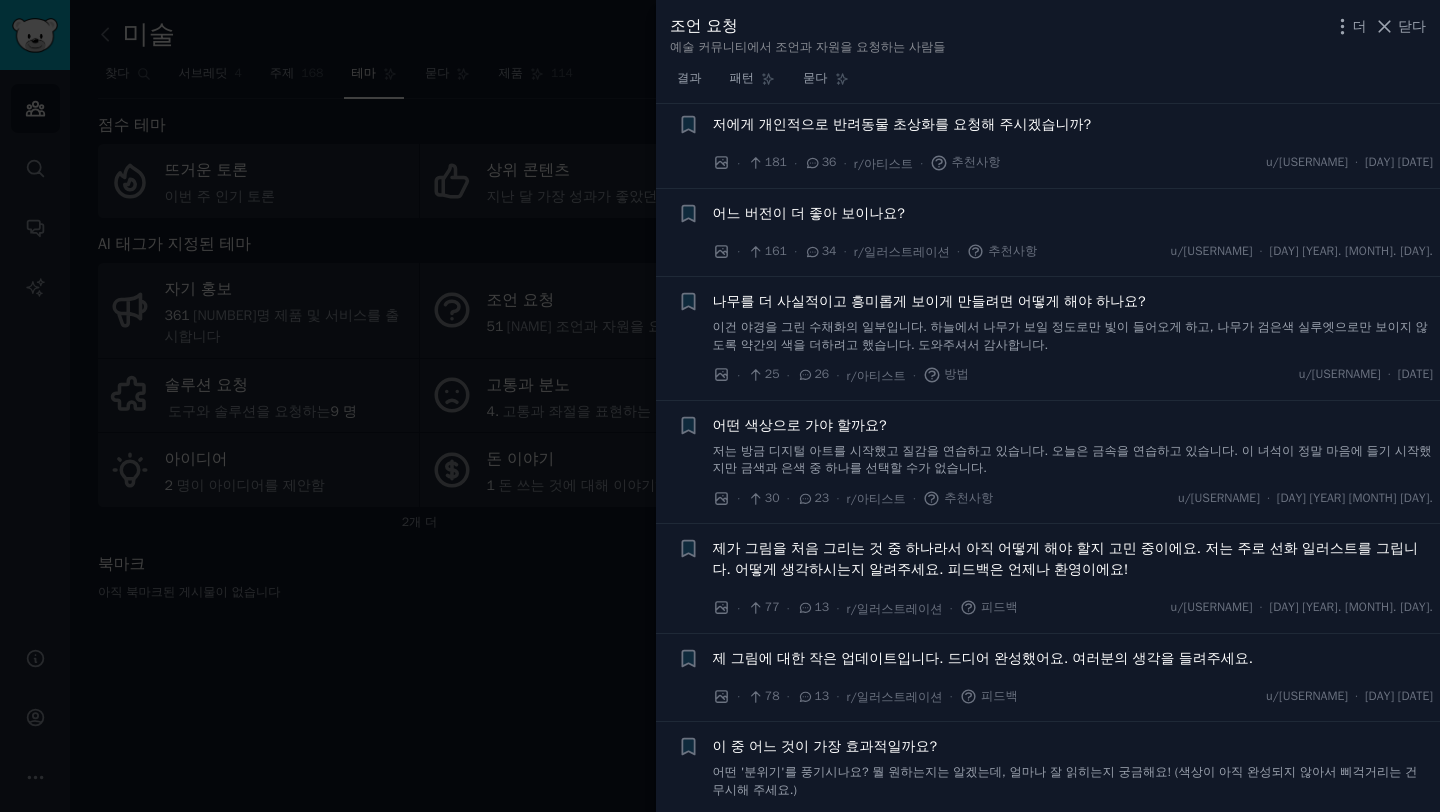 scroll, scrollTop: 856, scrollLeft: 0, axis: vertical 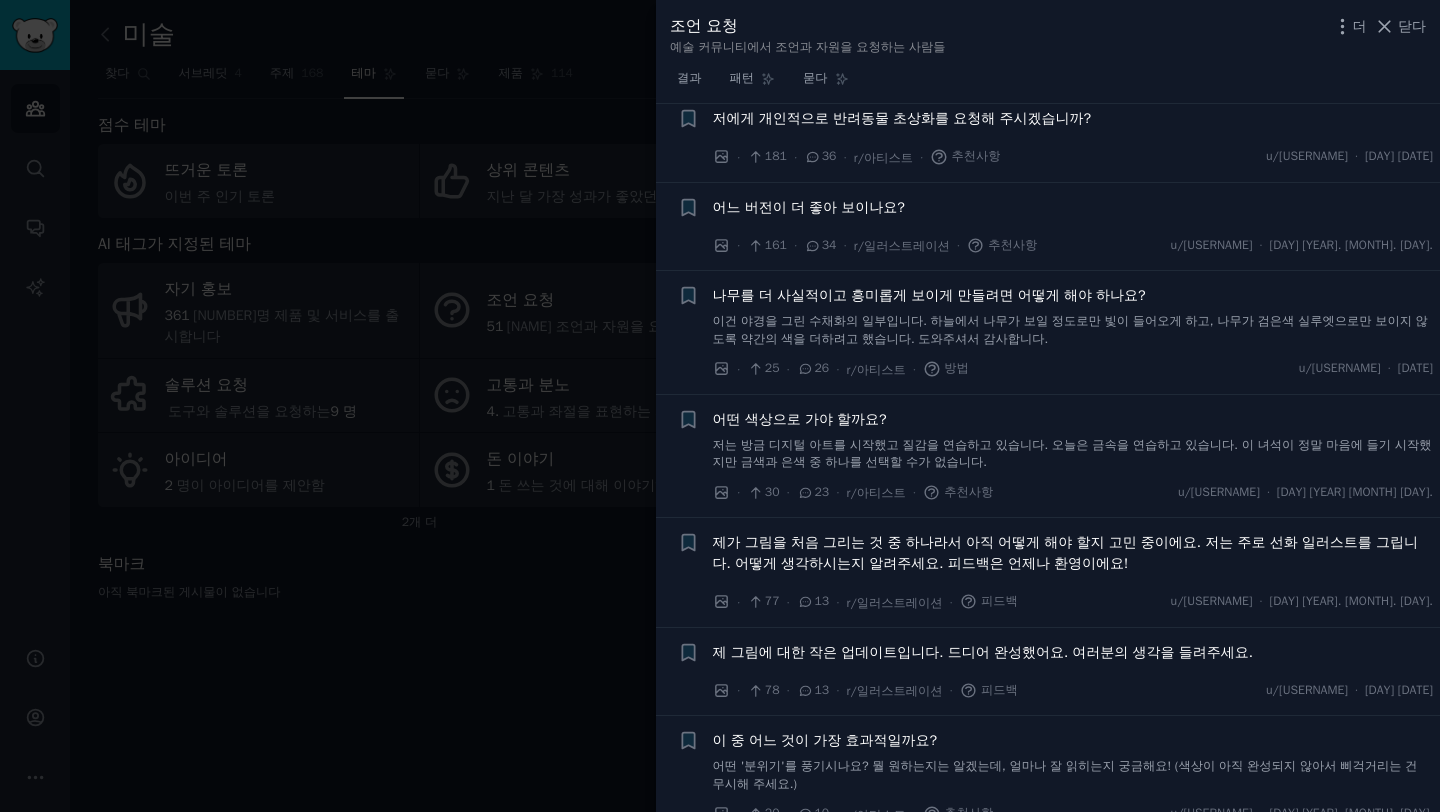 click at bounding box center [720, 406] 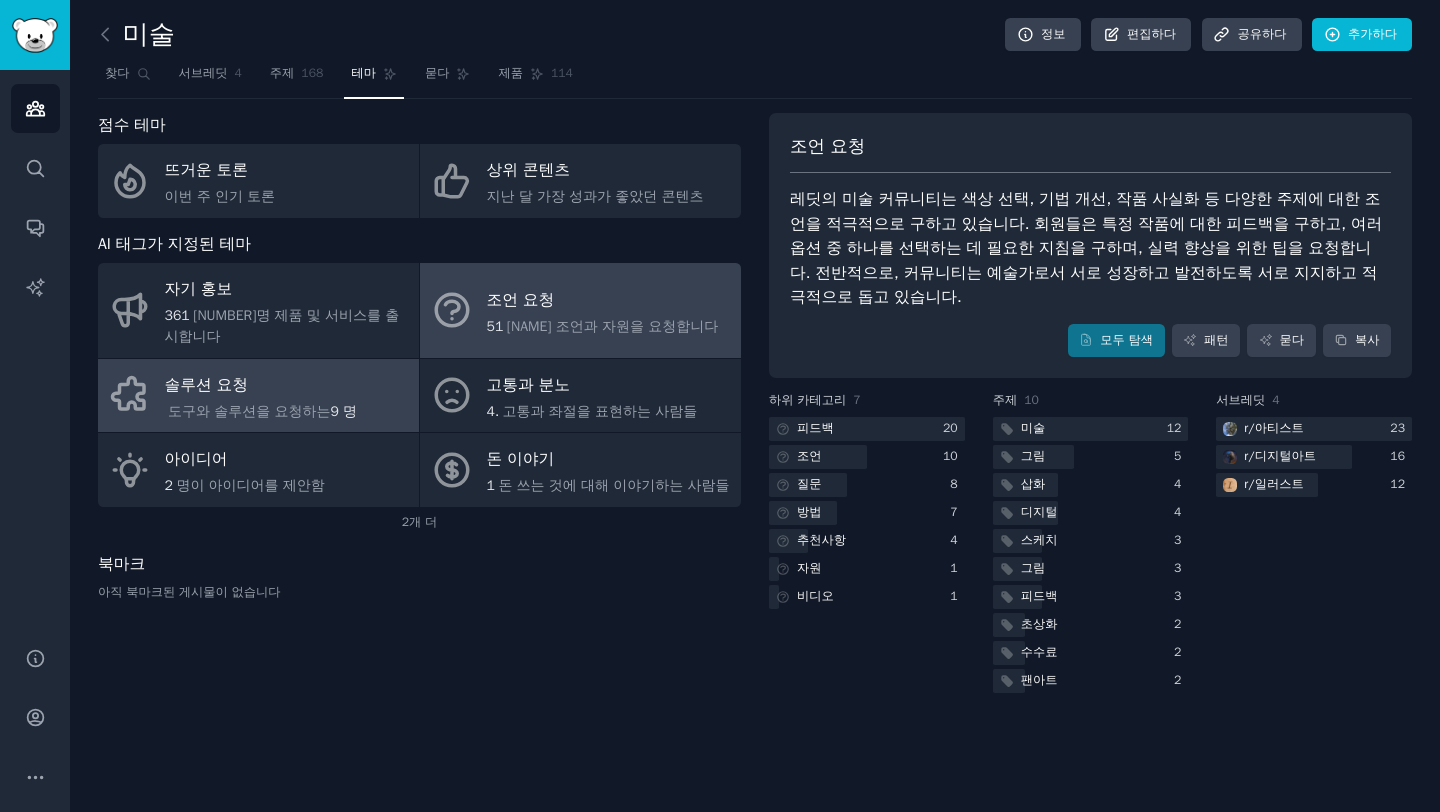 click on "솔루션 요청" at bounding box center [263, 385] 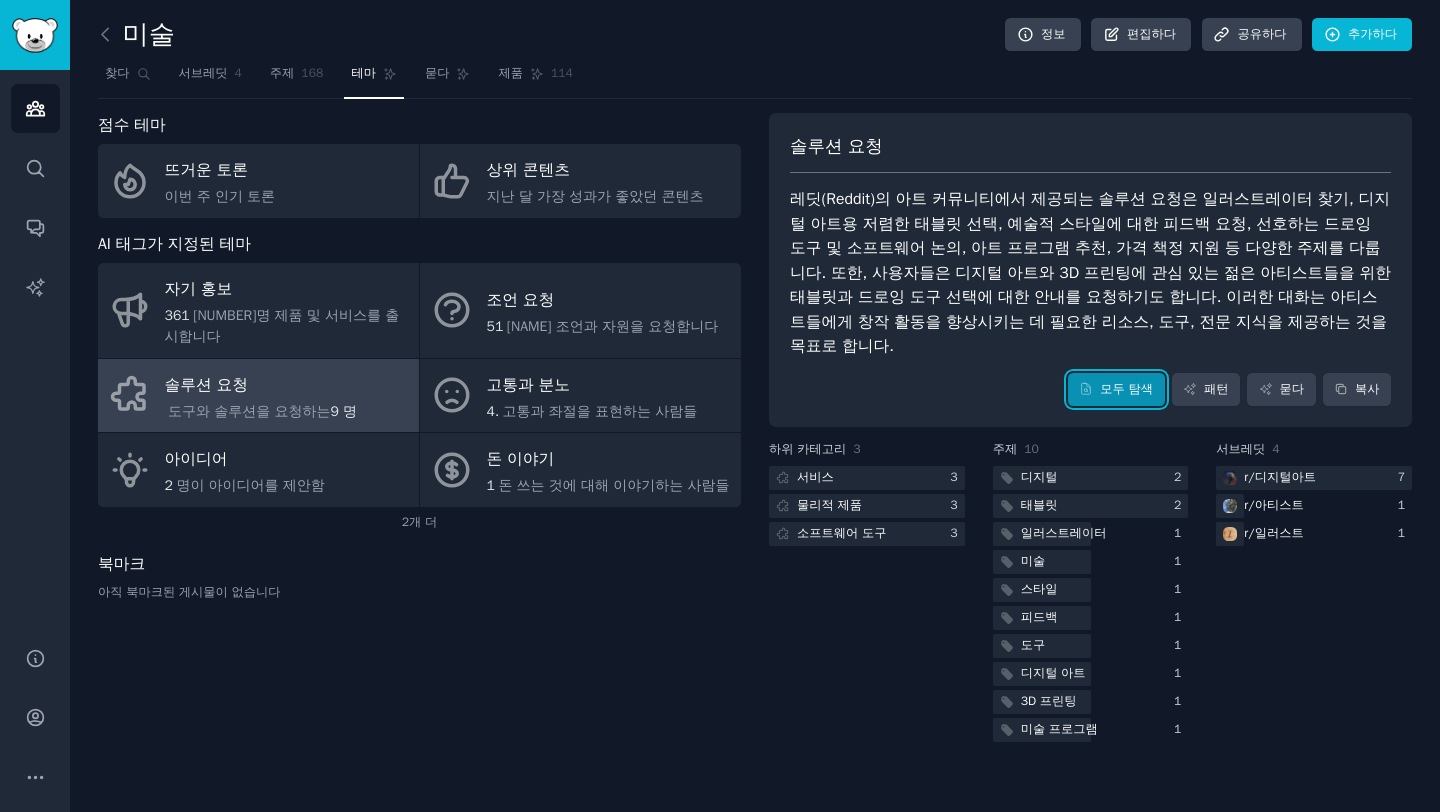 click on "모두 탐색" at bounding box center (1116, 390) 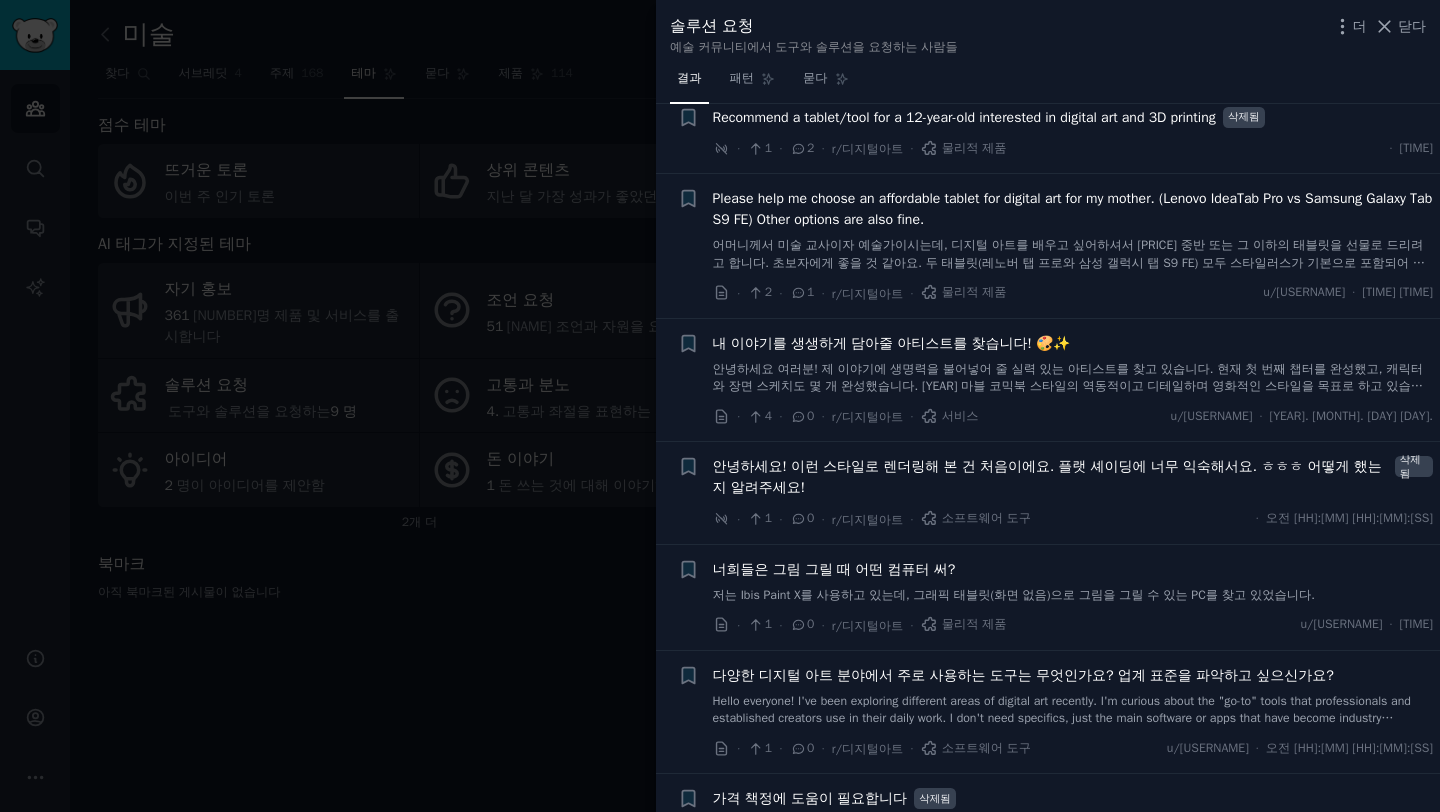 scroll, scrollTop: 294, scrollLeft: 0, axis: vertical 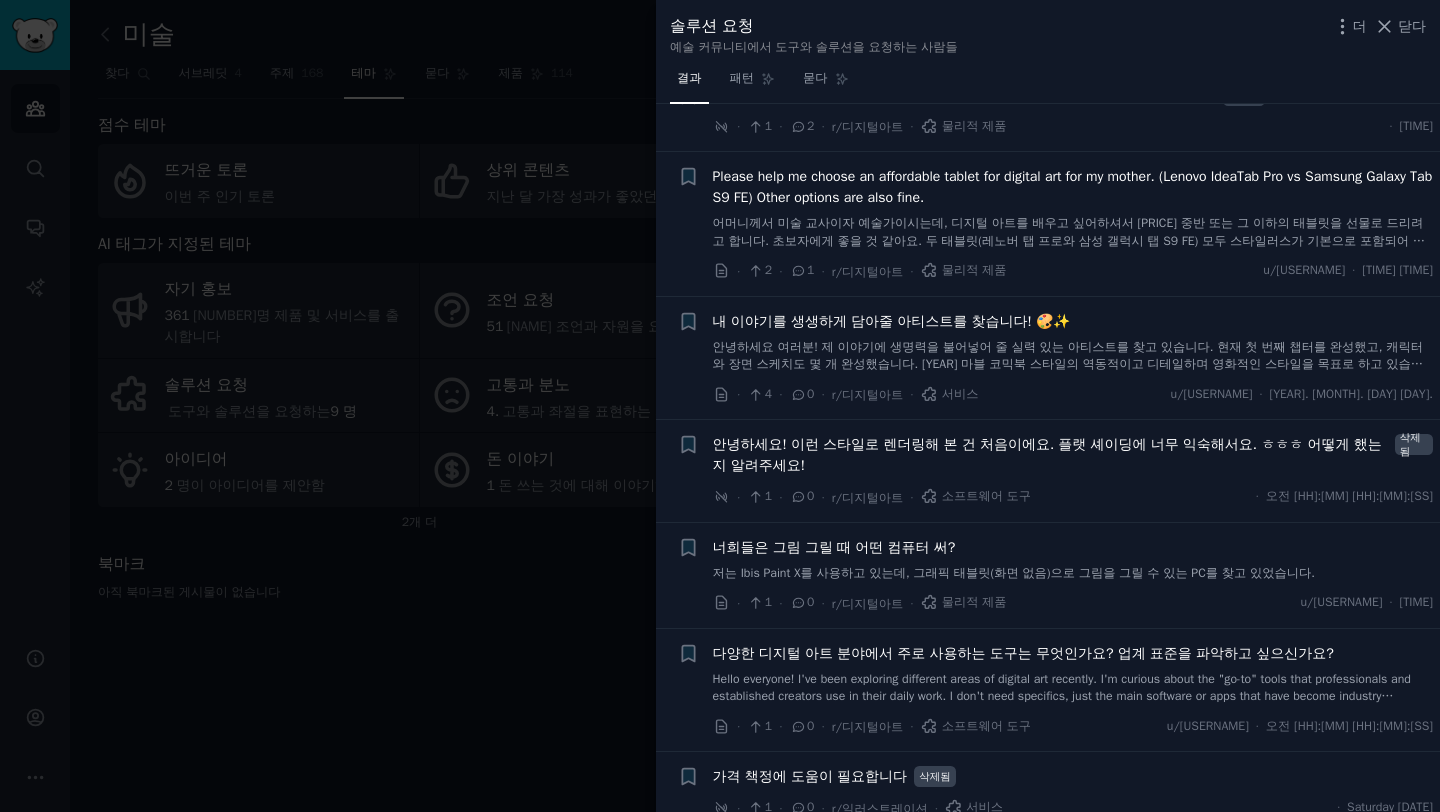 click at bounding box center (720, 406) 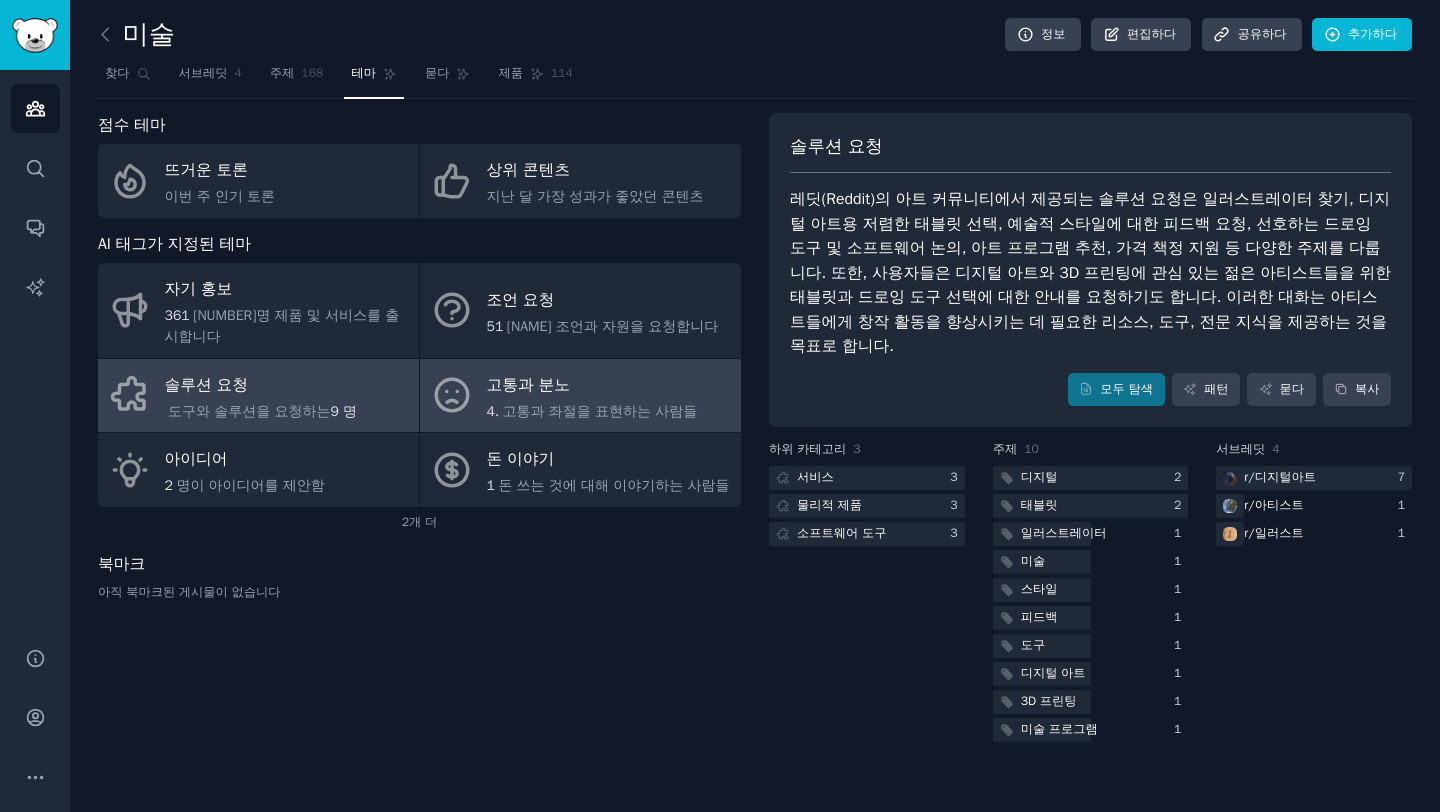 click on "고통과 좌절을 표현하는 사람들" at bounding box center [600, 411] 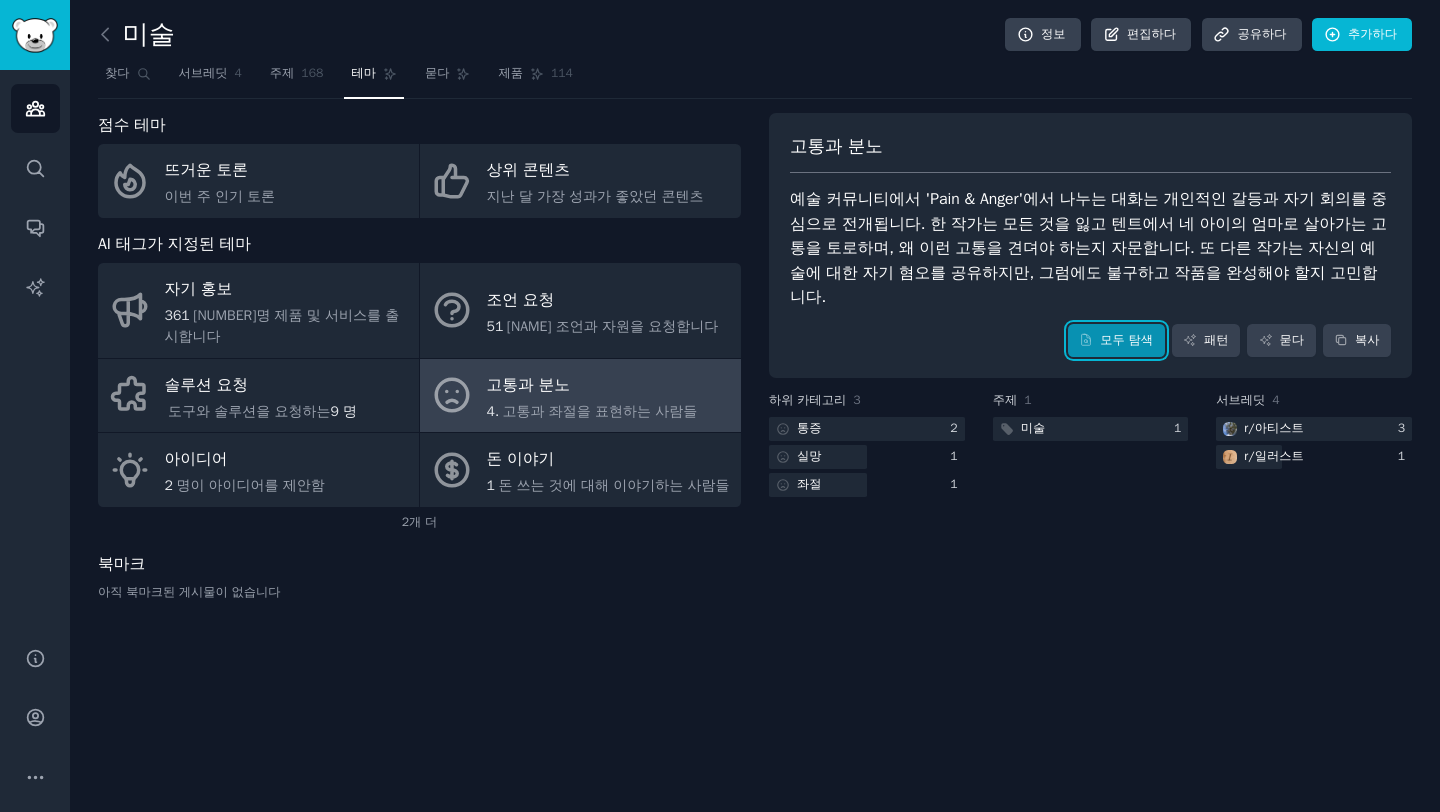click on "모두 탐색" at bounding box center (1116, 341) 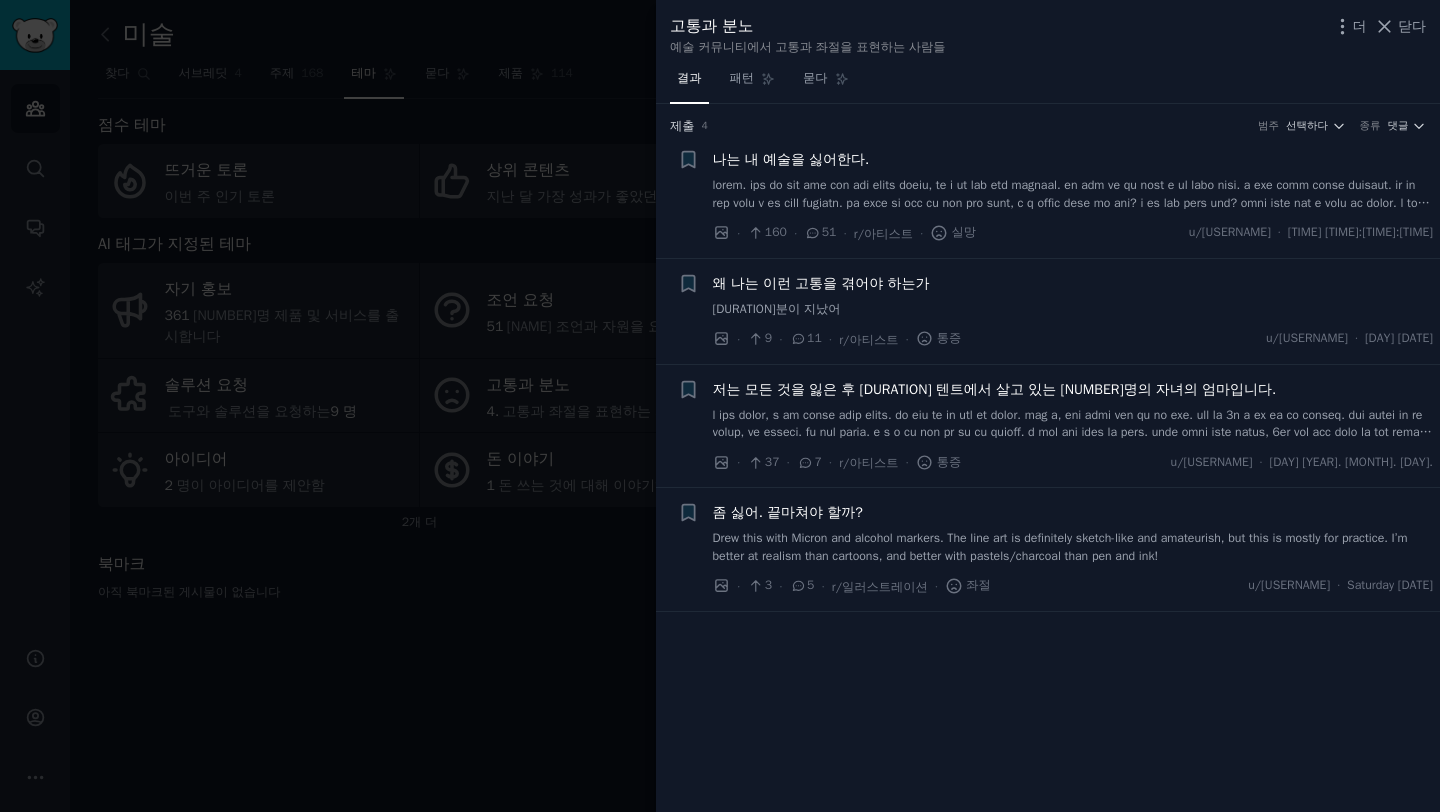 click at bounding box center (720, 406) 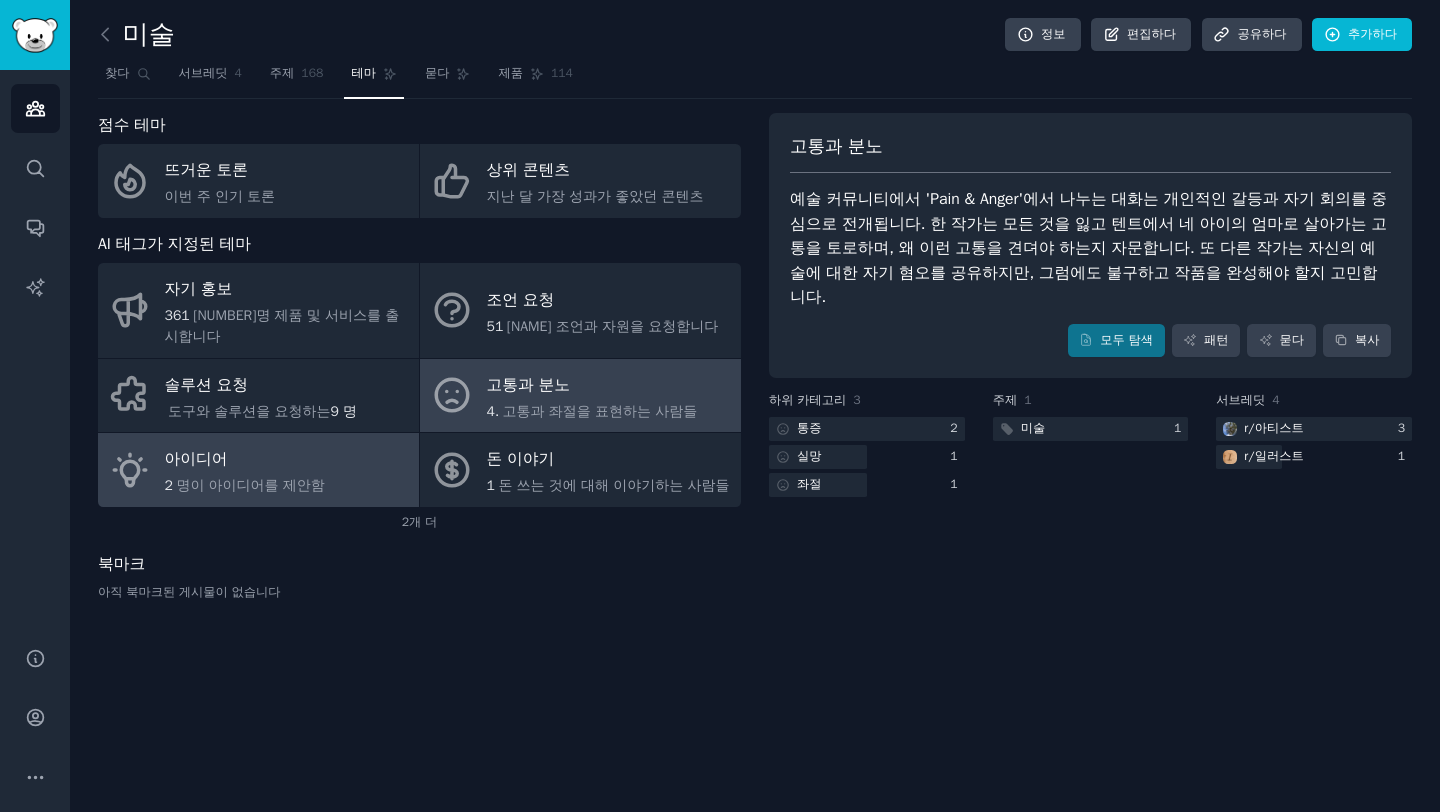 click on "아이디어" at bounding box center [245, 460] 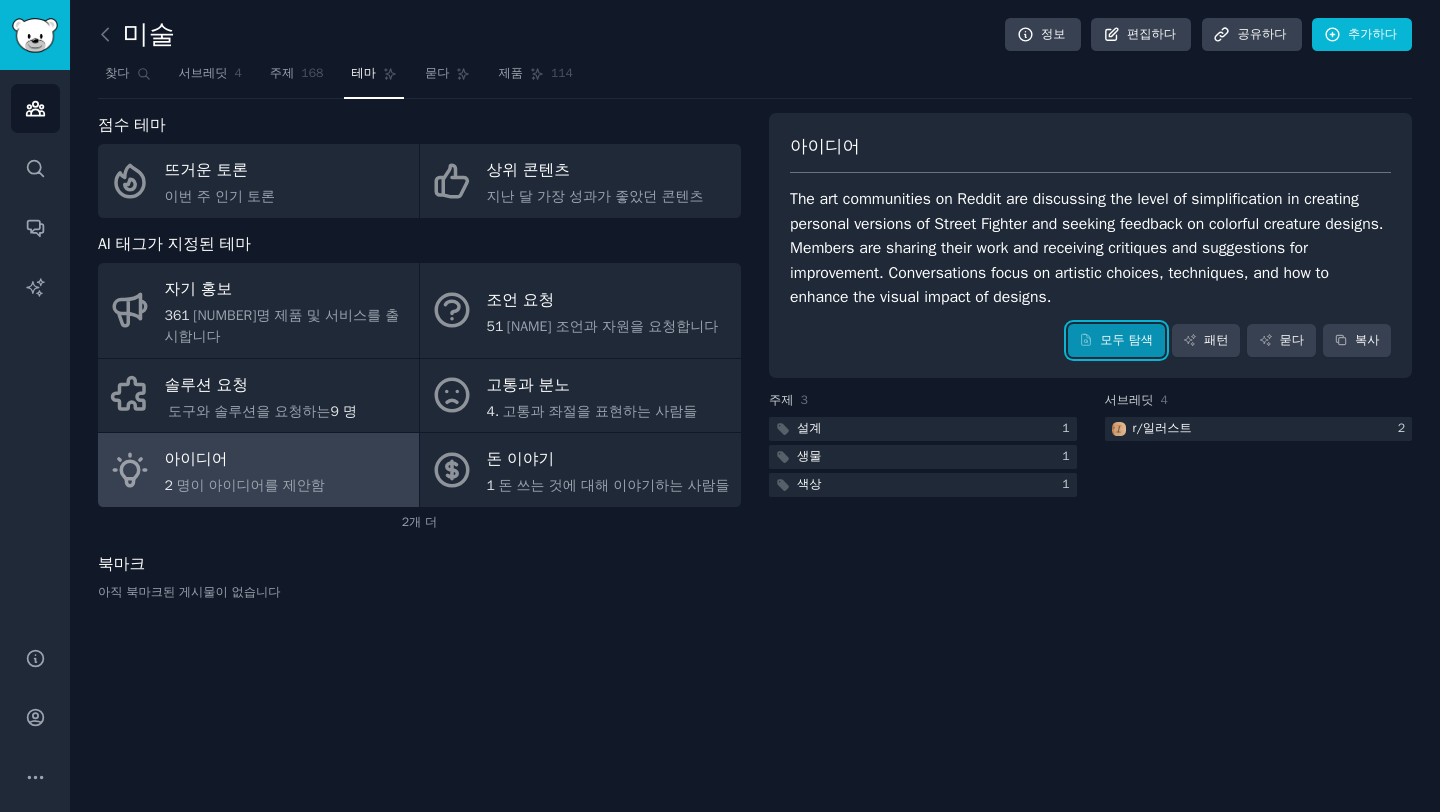 click on "모두 탐색" at bounding box center [1116, 341] 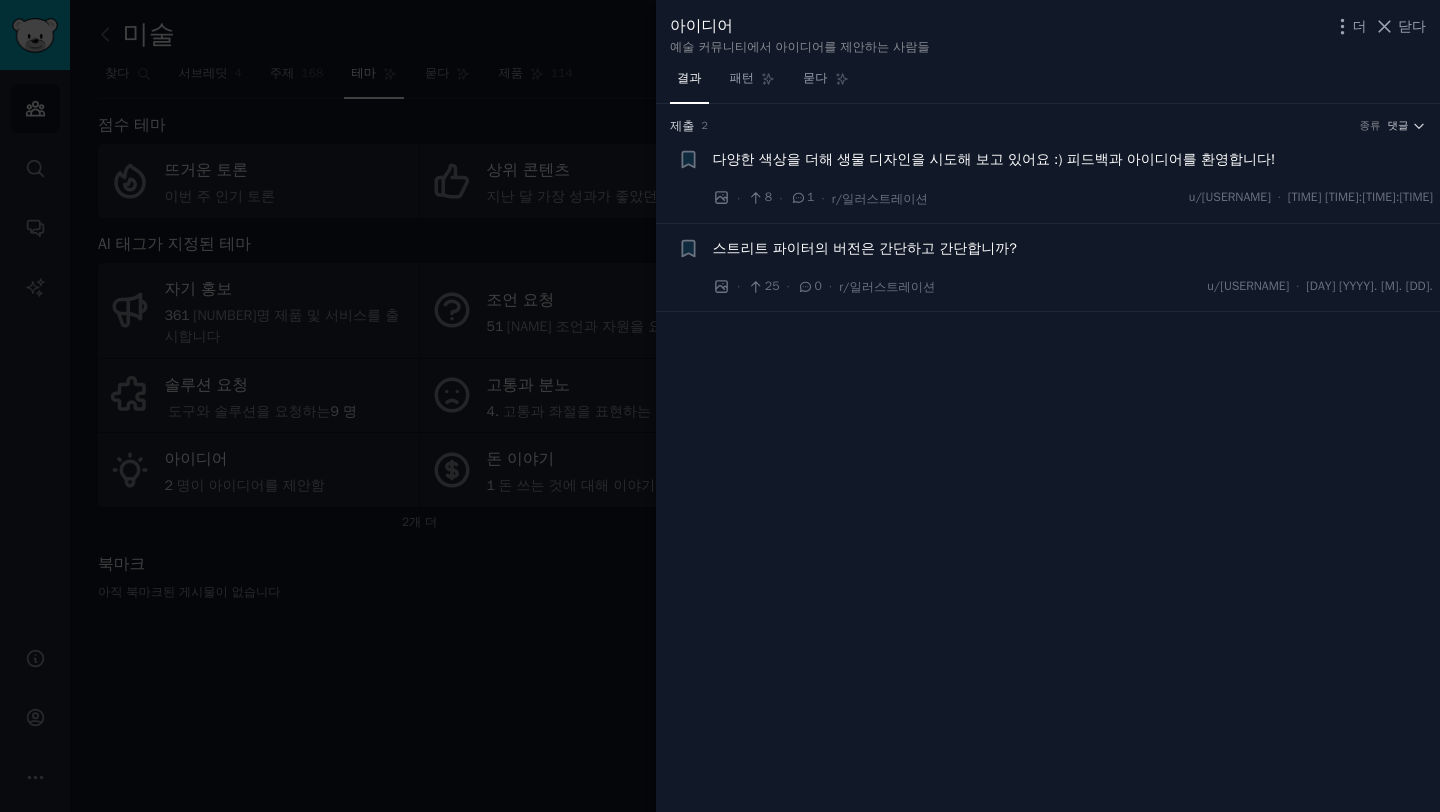 click at bounding box center [720, 406] 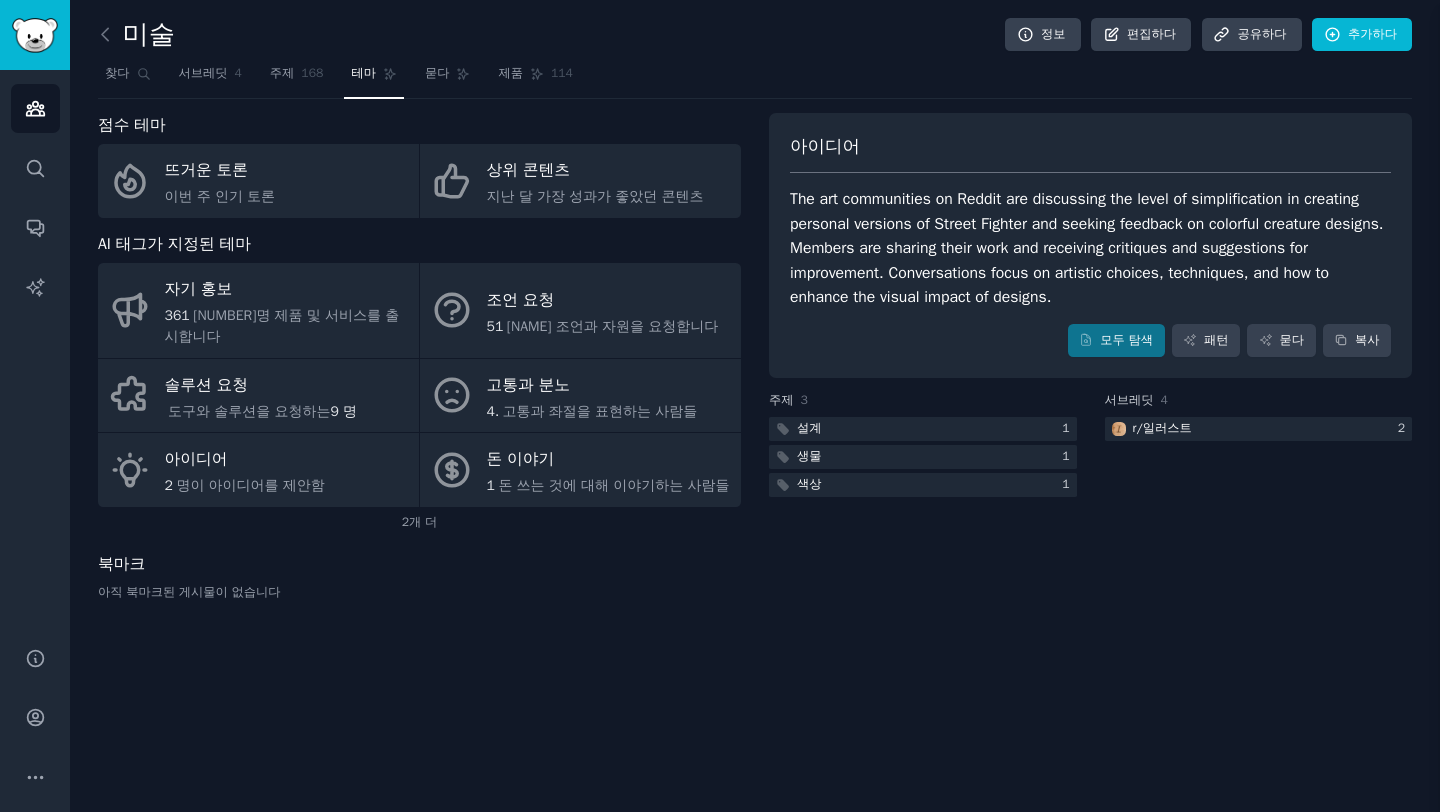 click 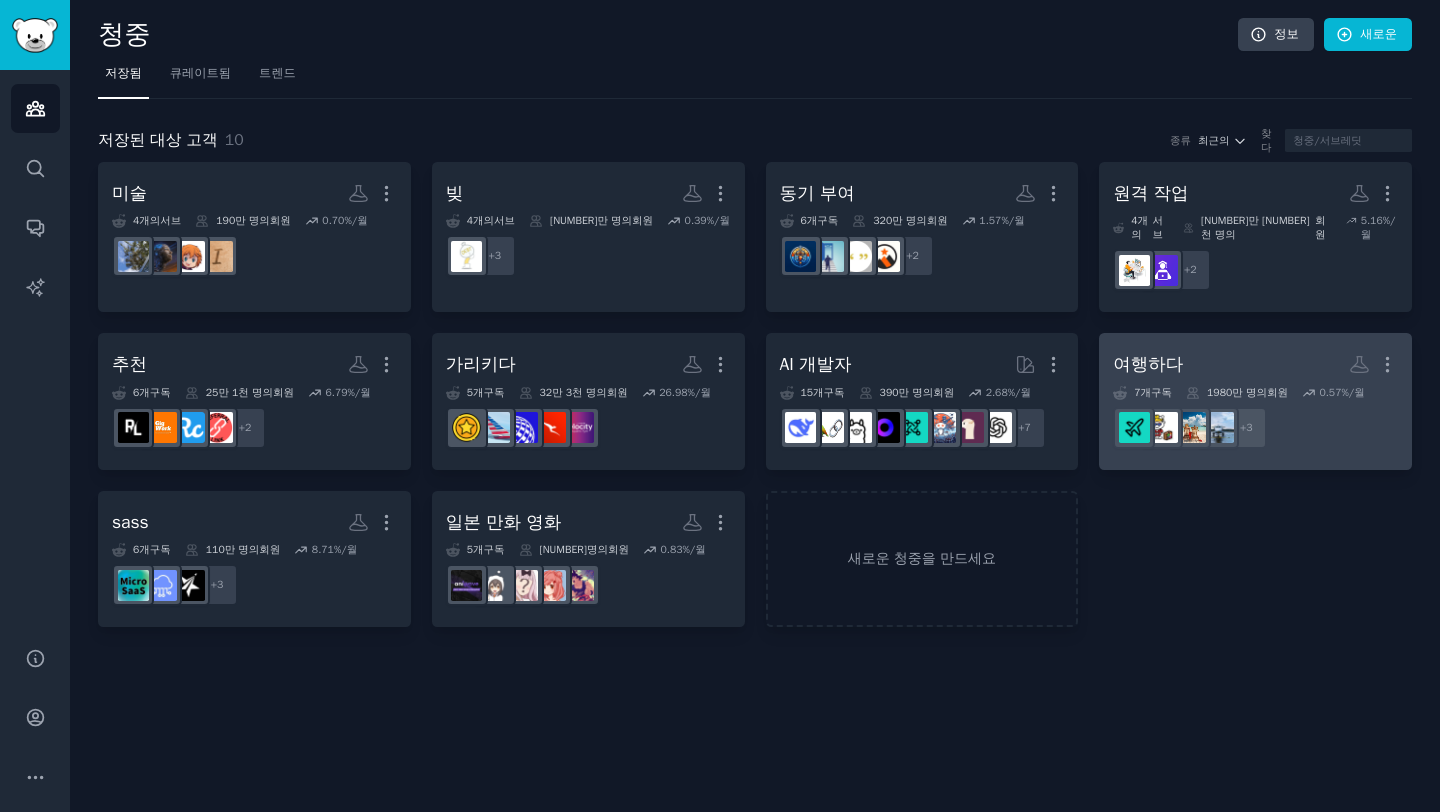 click on "1980만 명의" at bounding box center (1237, 392) 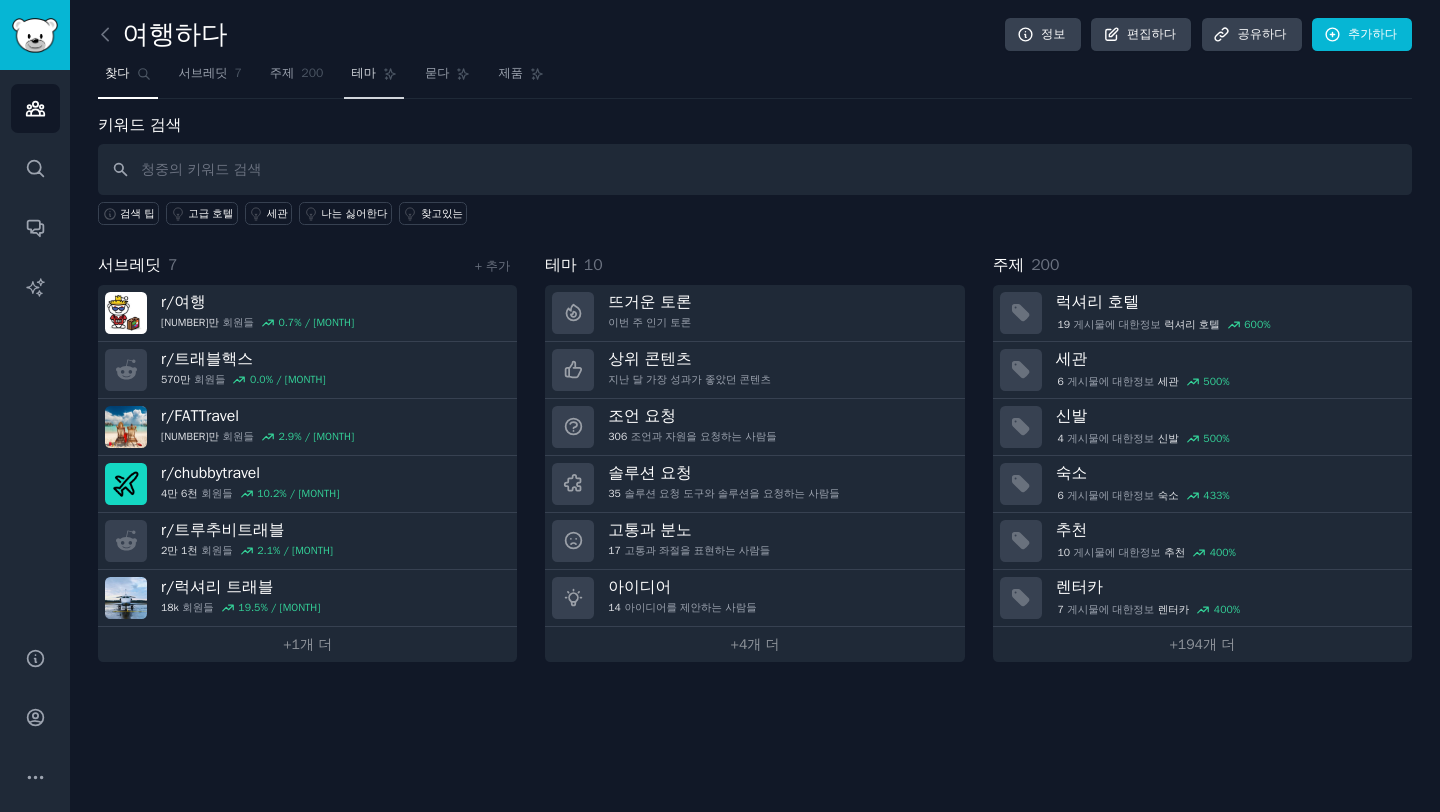 click on "테마" at bounding box center [374, 78] 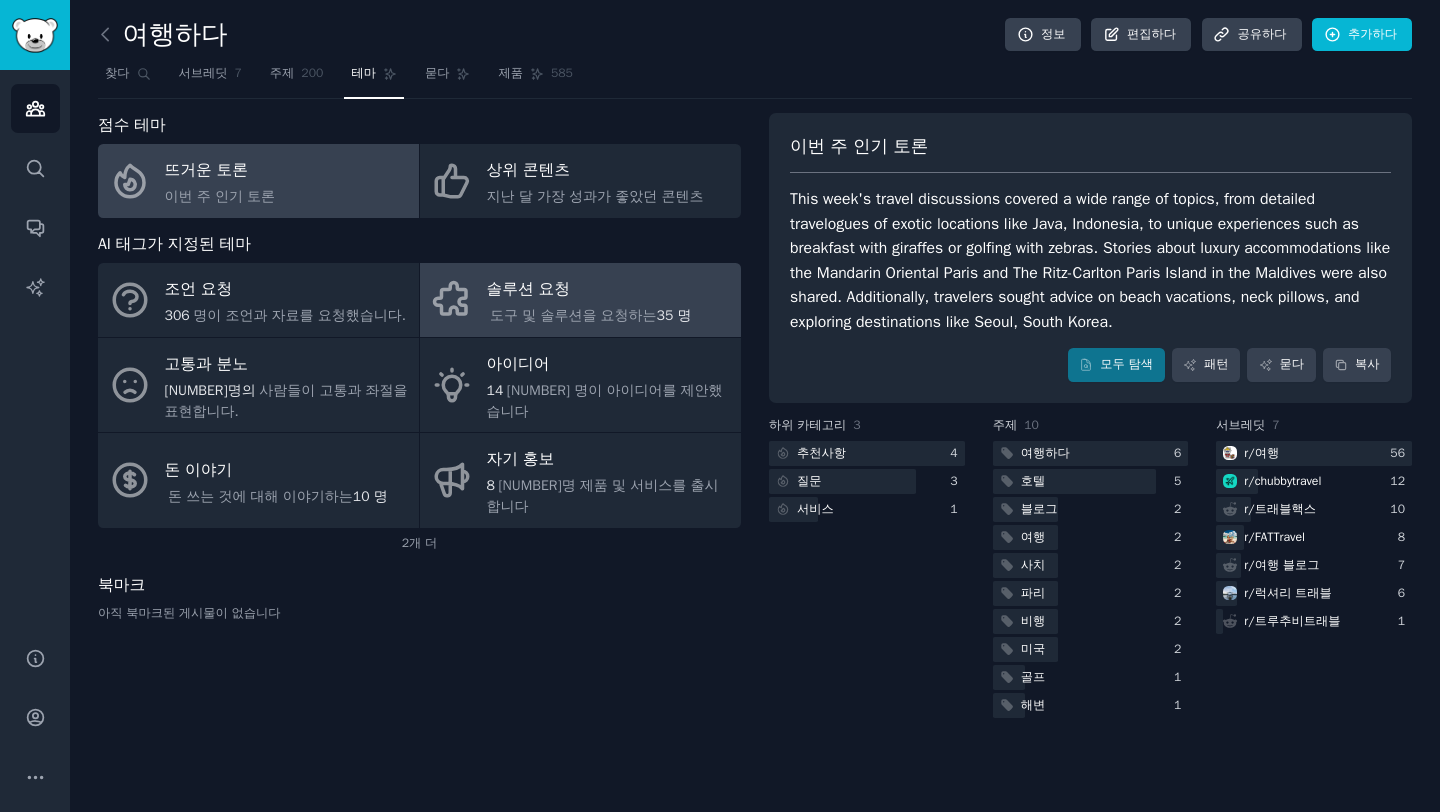 click on "솔루션 요청" at bounding box center (591, 290) 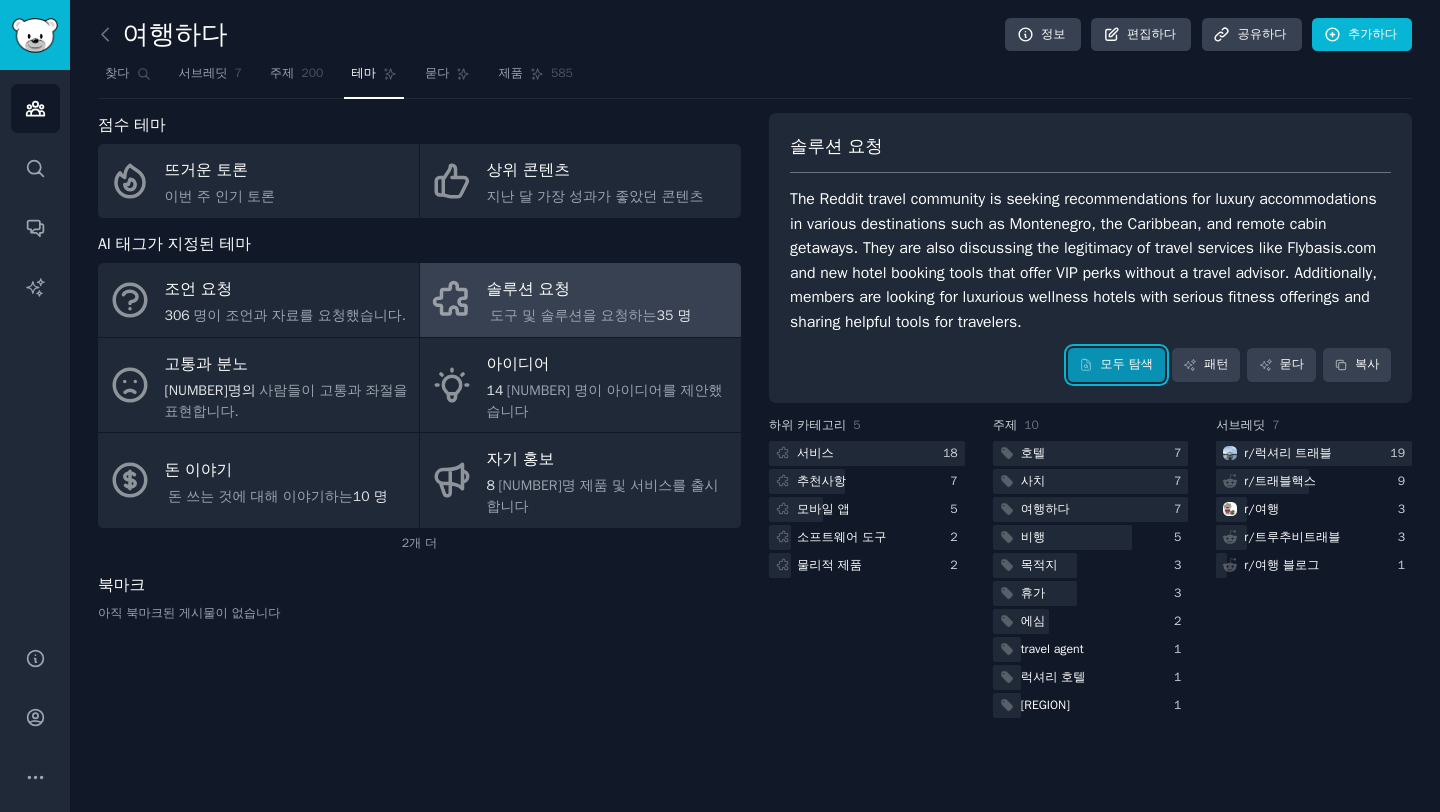 click on "모두 탐색" at bounding box center [1116, 365] 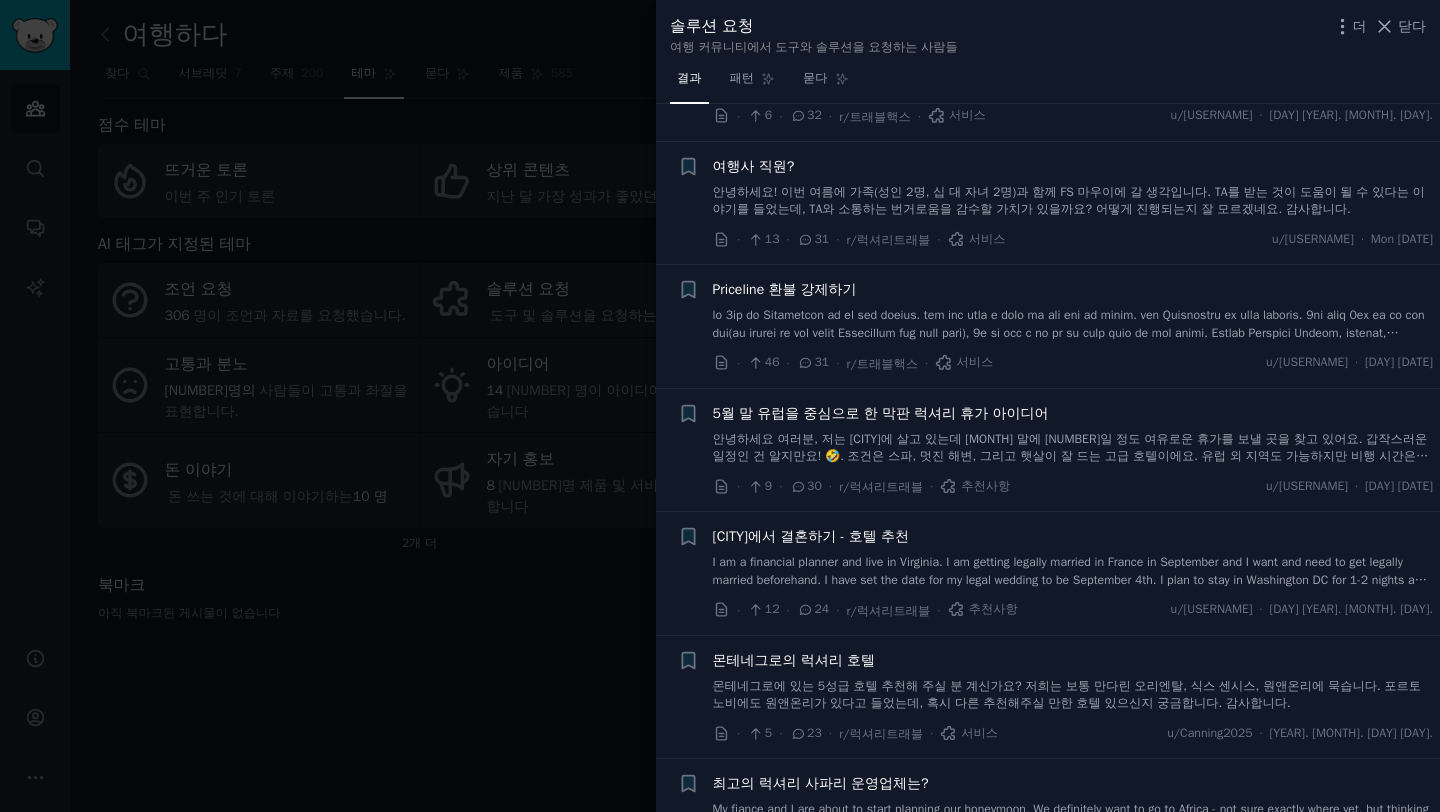 scroll, scrollTop: 435, scrollLeft: 0, axis: vertical 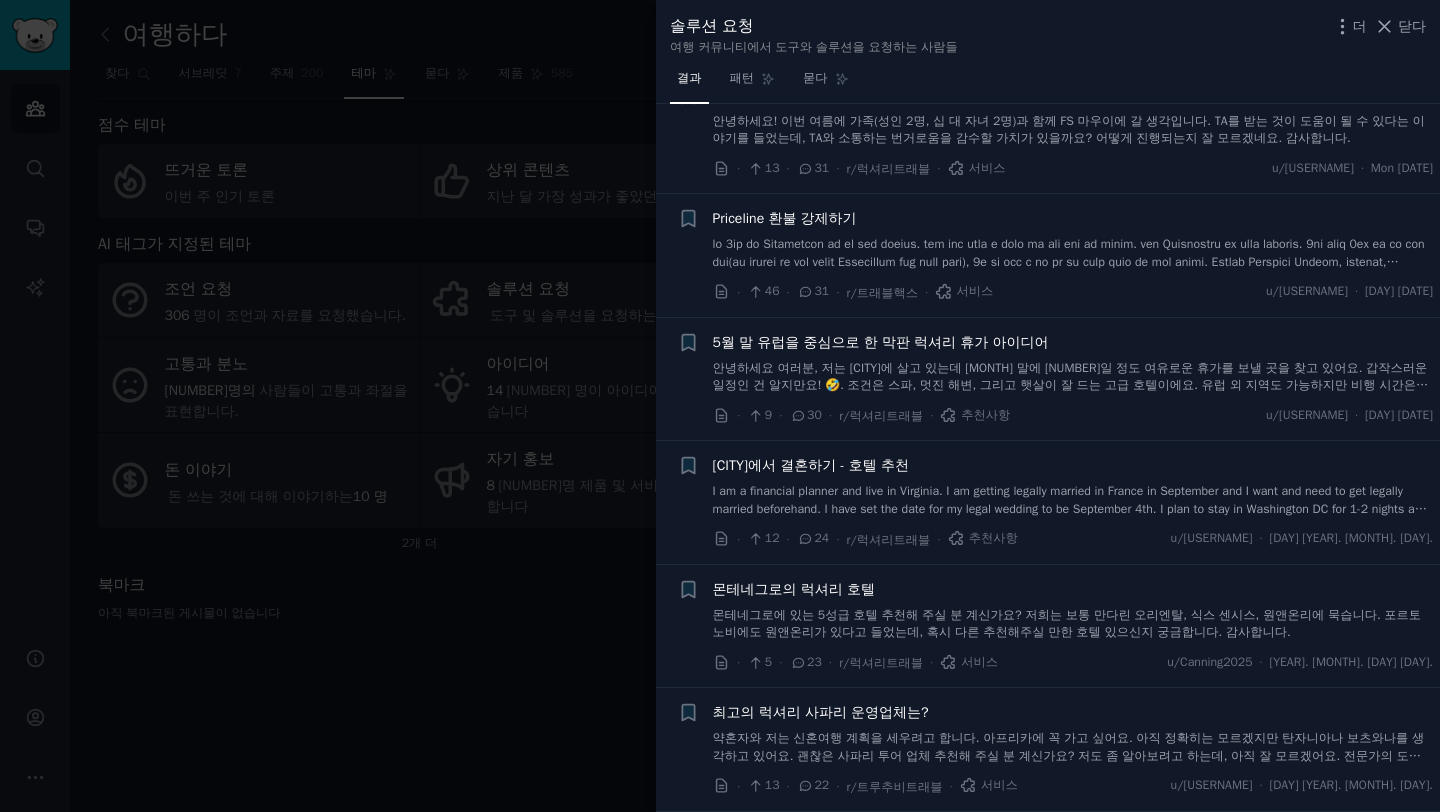 click at bounding box center (720, 406) 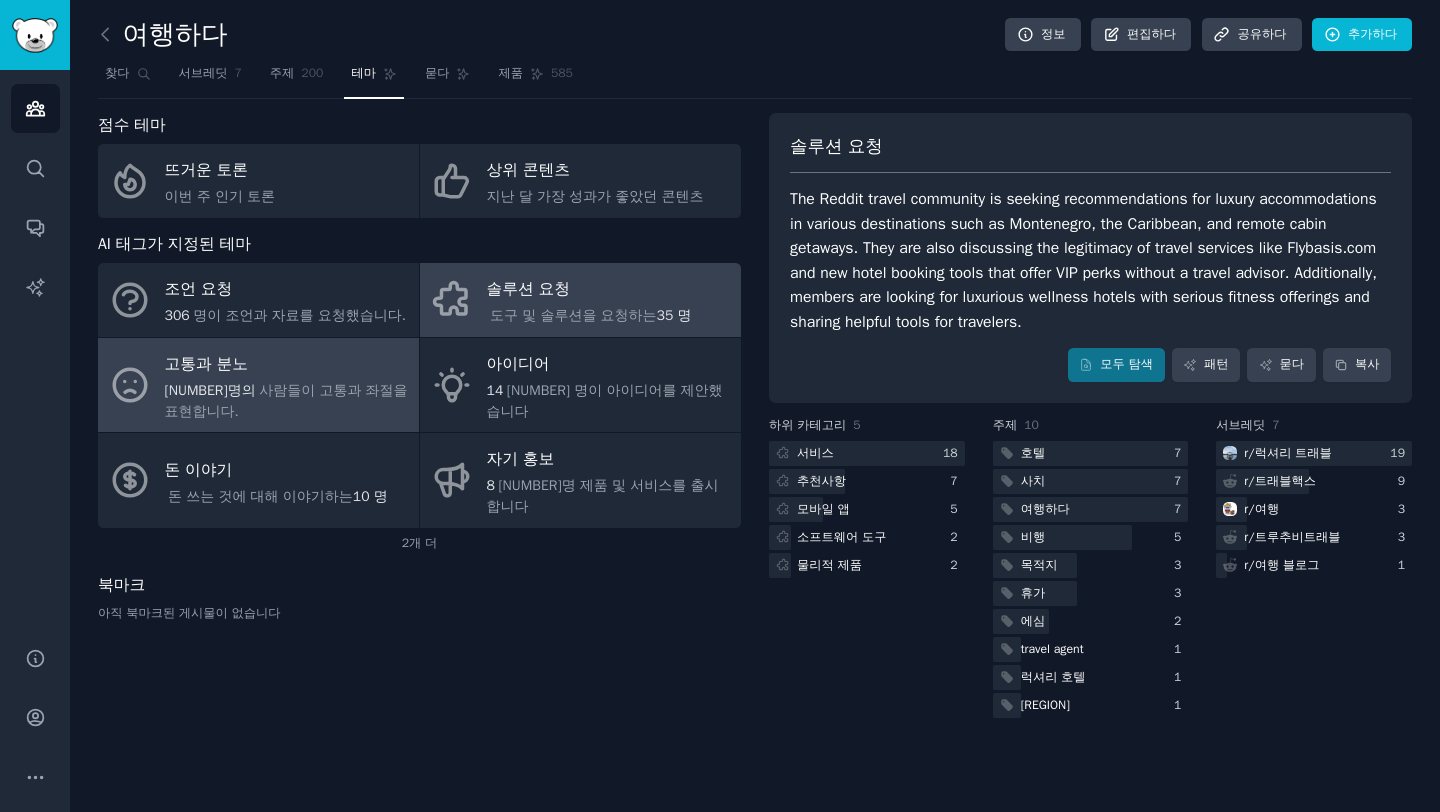 click on "고통과 분노" at bounding box center [287, 364] 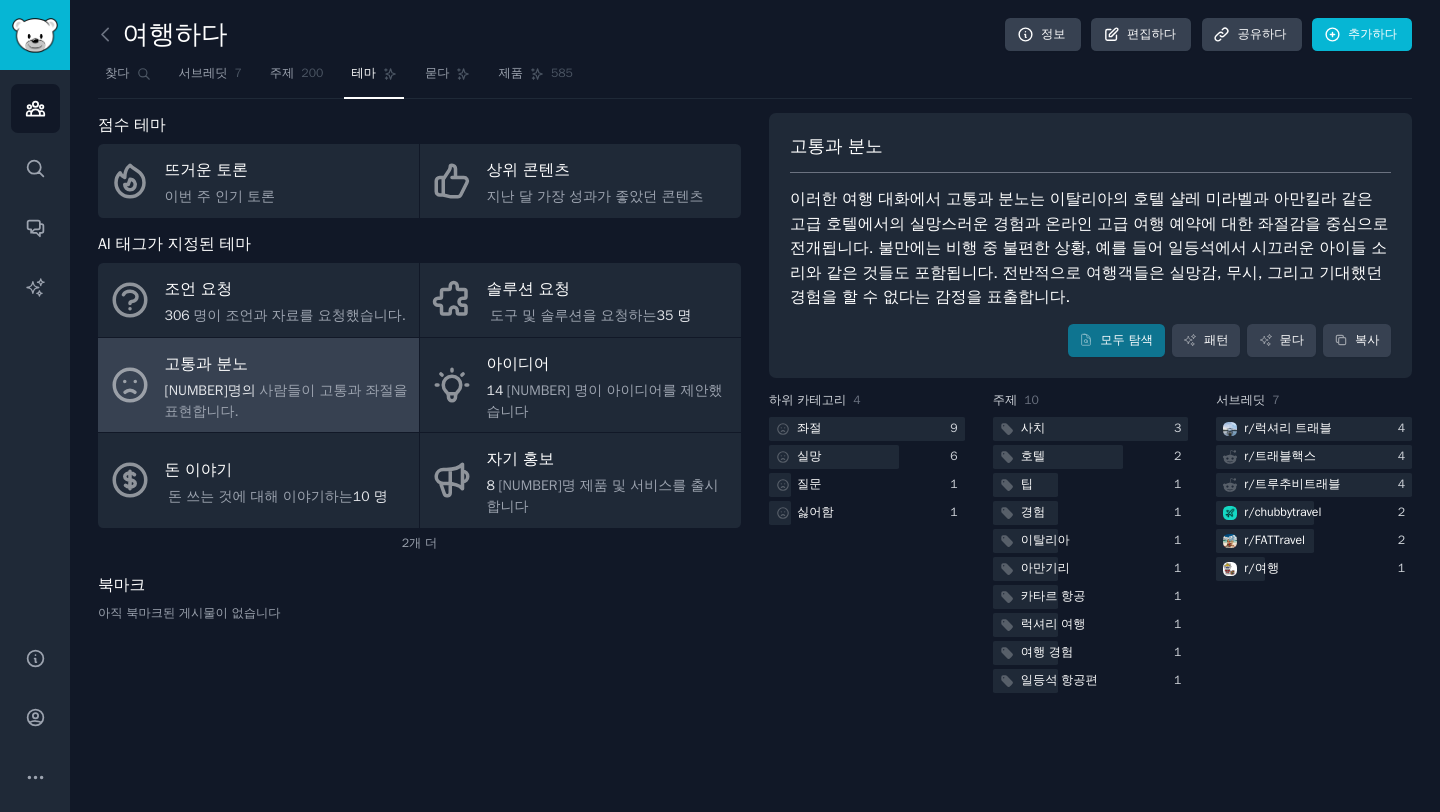 click on "주제 10" at bounding box center [1091, 401] 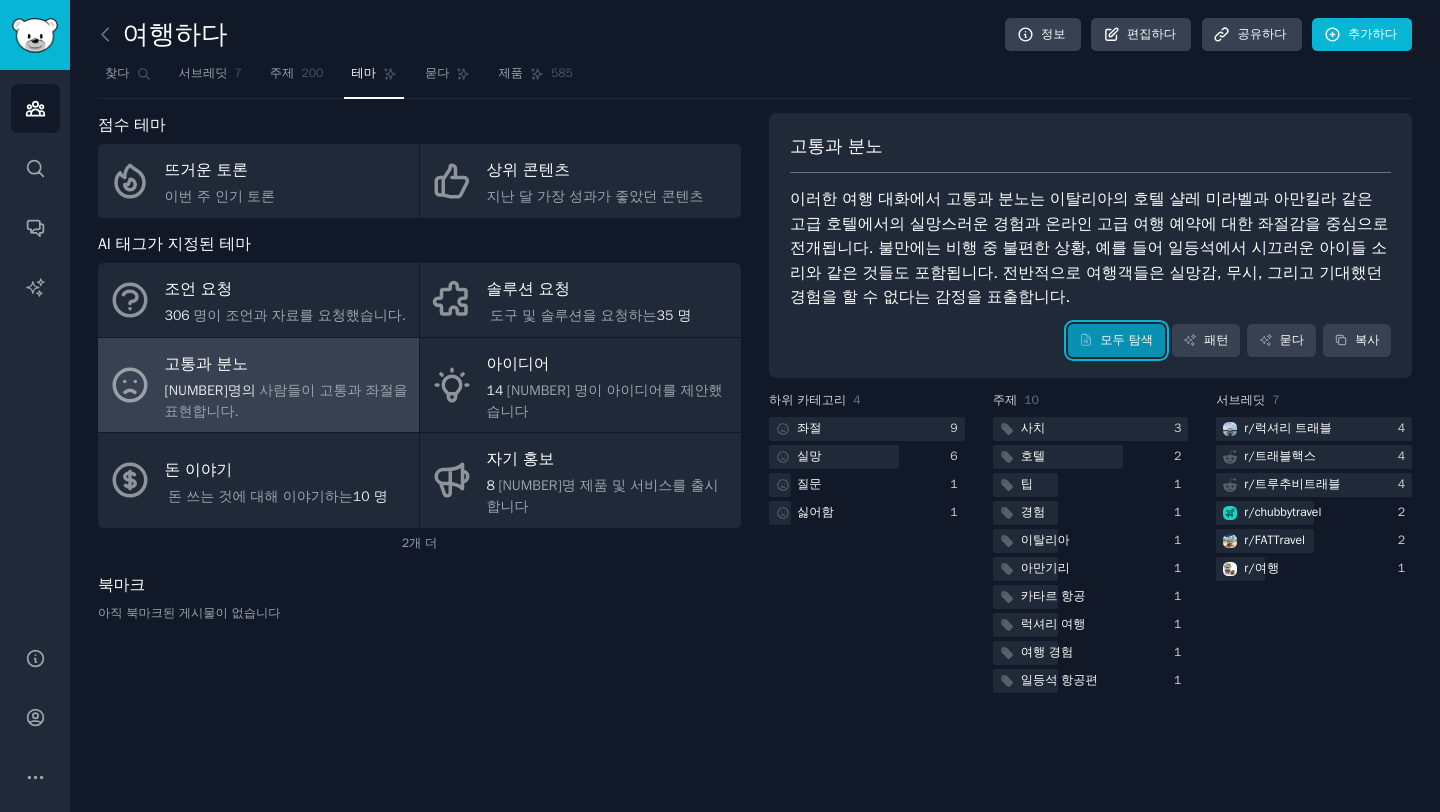 click on "모두 탐색" at bounding box center [1126, 340] 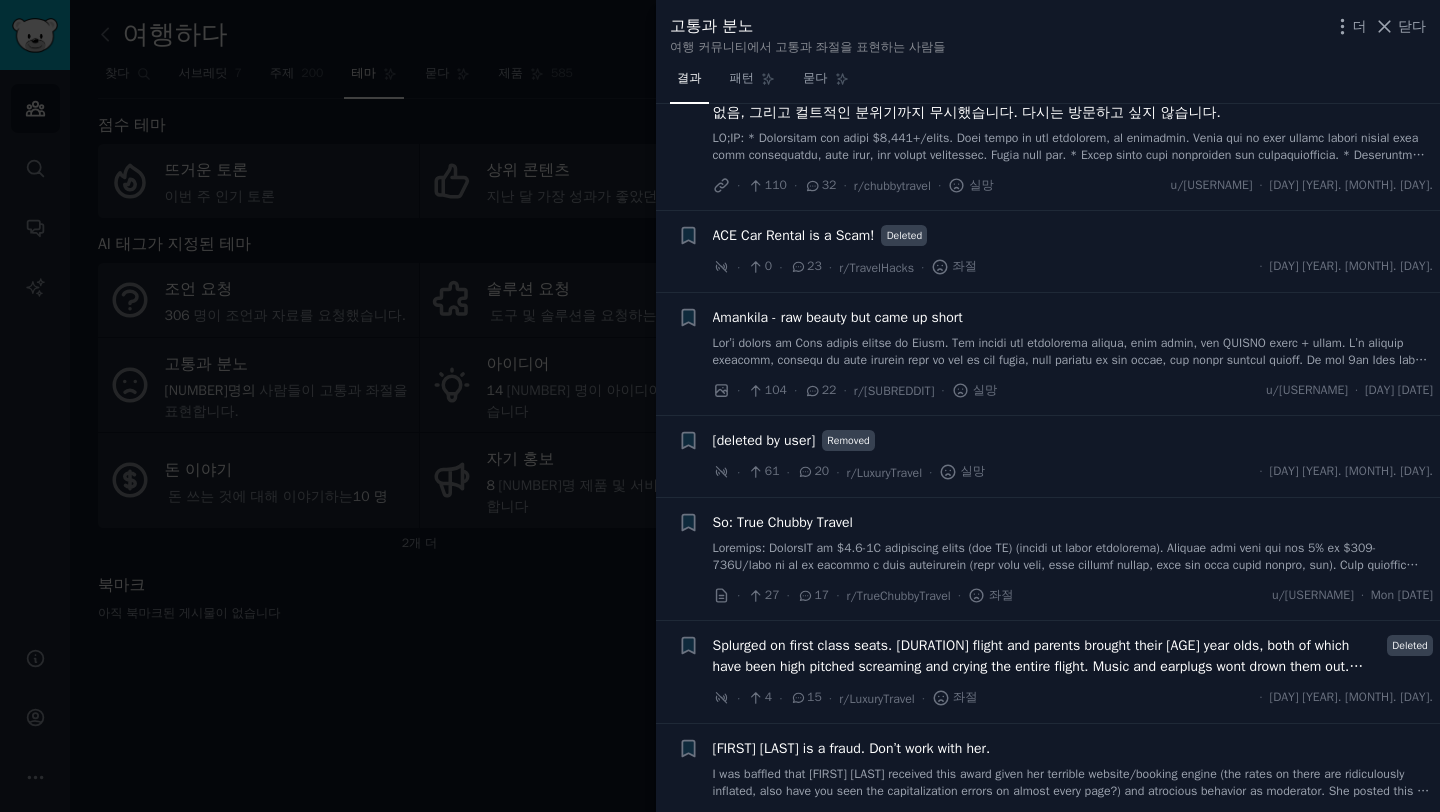 scroll, scrollTop: 1216, scrollLeft: 0, axis: vertical 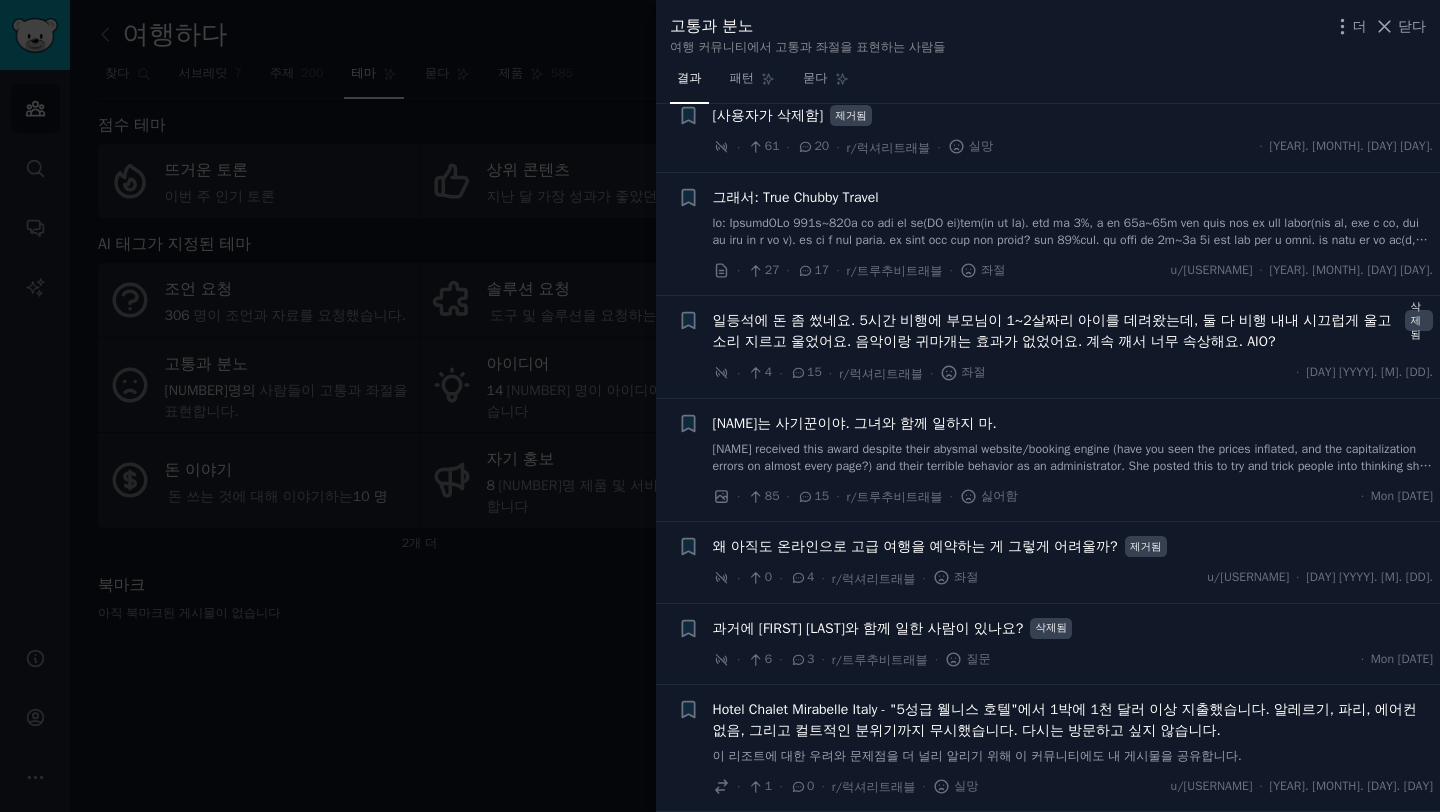 click at bounding box center (720, 406) 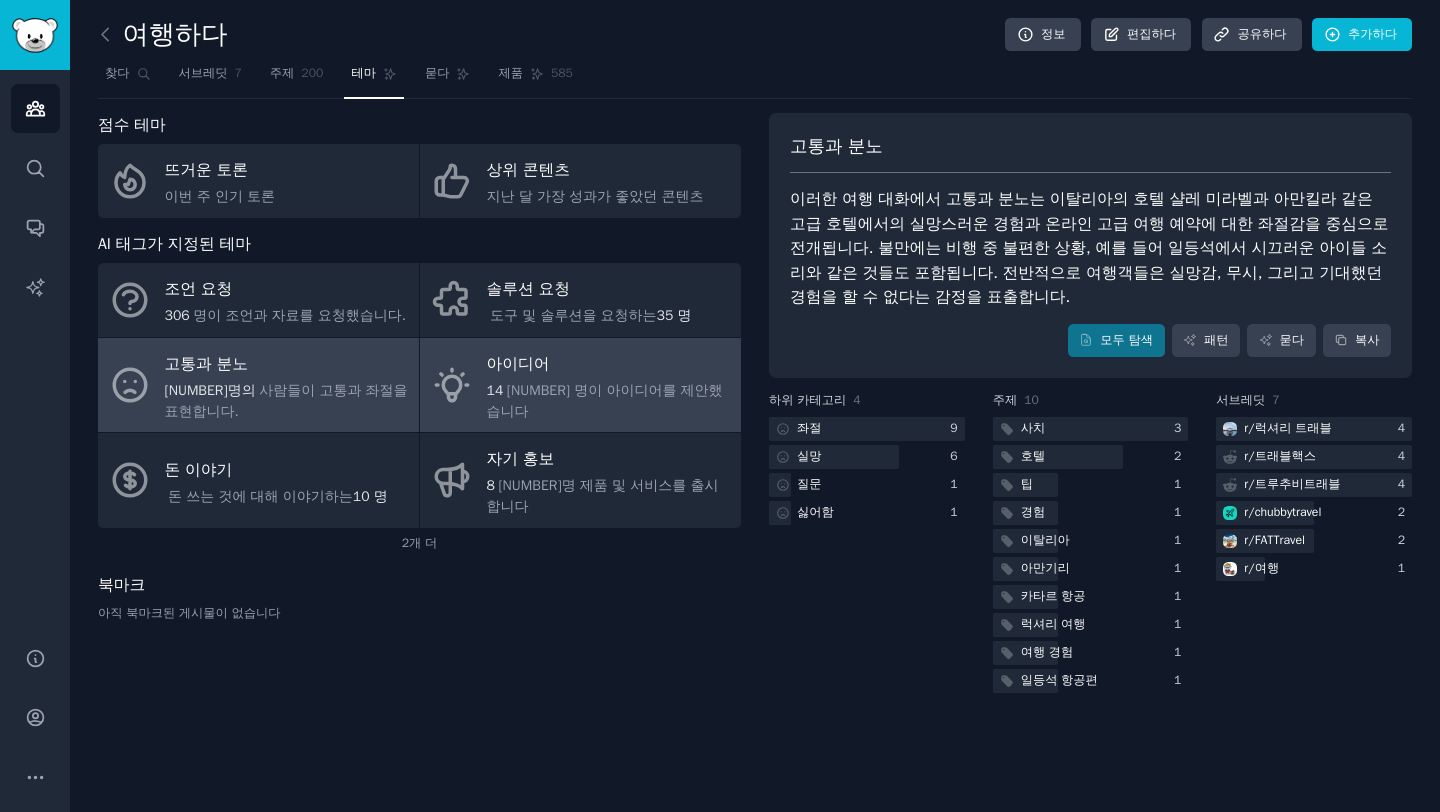 click 